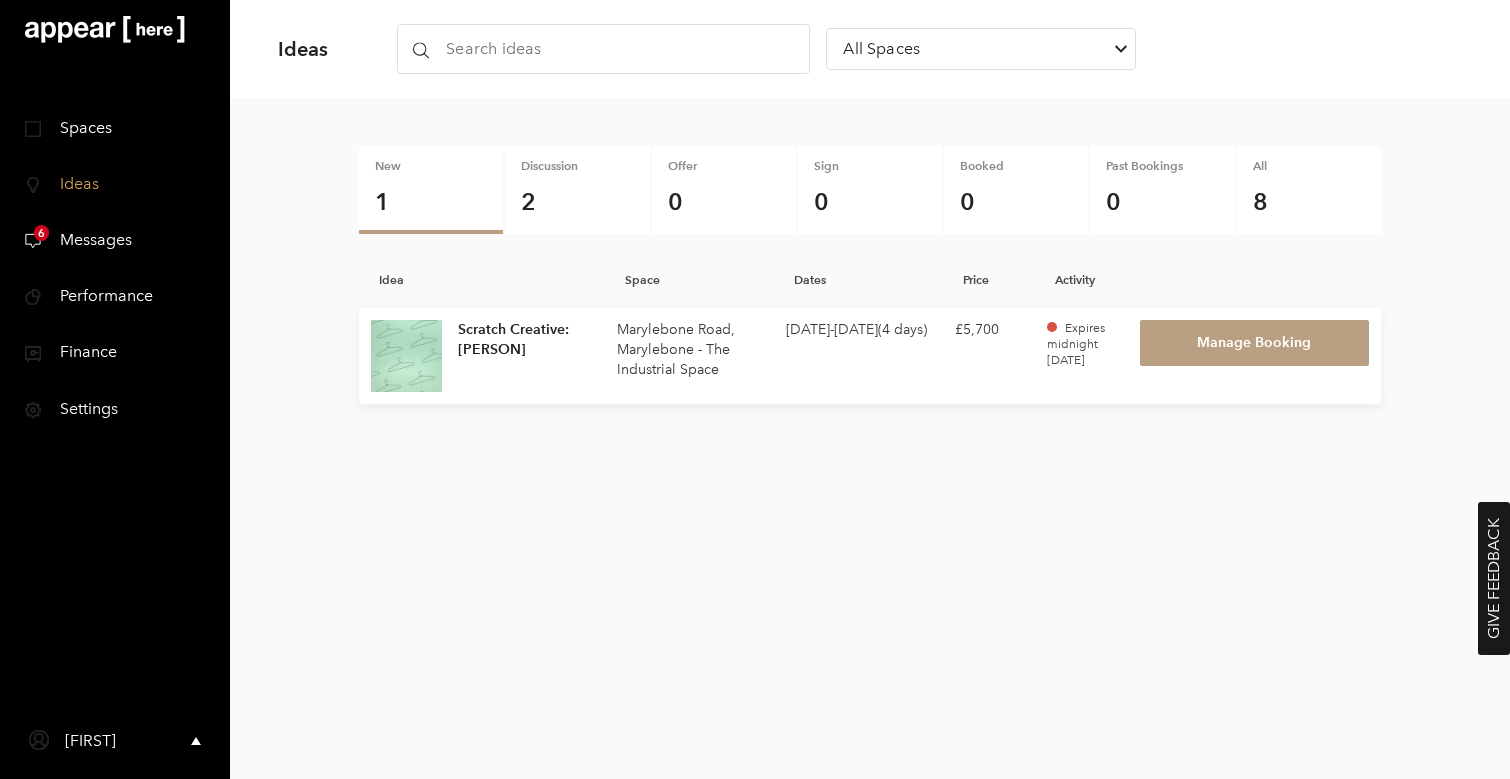scroll, scrollTop: 0, scrollLeft: 0, axis: both 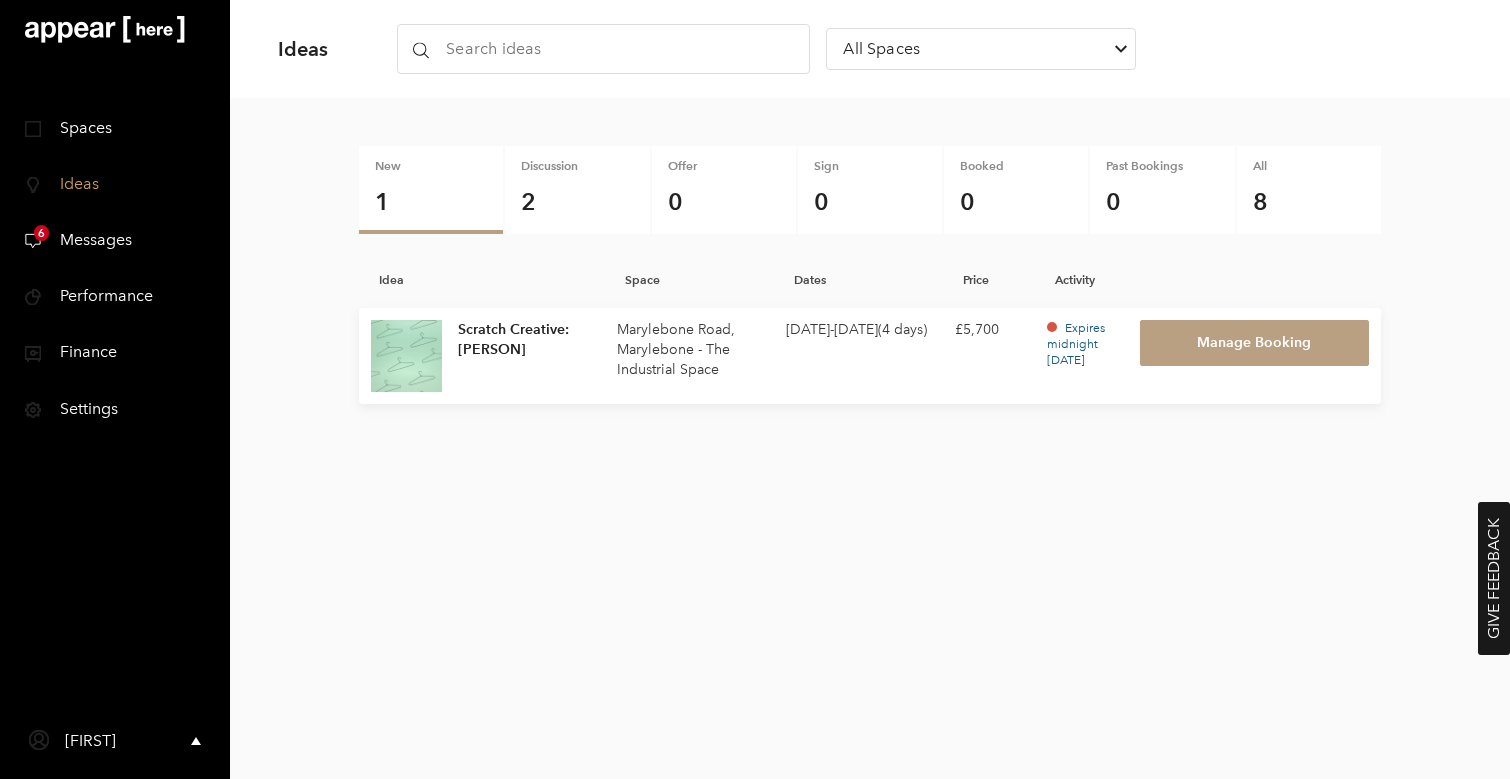 click on "Scratch Creative: Rahasya Marylebone Road, Marylebone - The Industrial Space Sep 25 '25  -  Sep 28 '25  ( 4 days ) £5,700 Expires midnight 8 Jul Manage Booking" at bounding box center [870, 356] 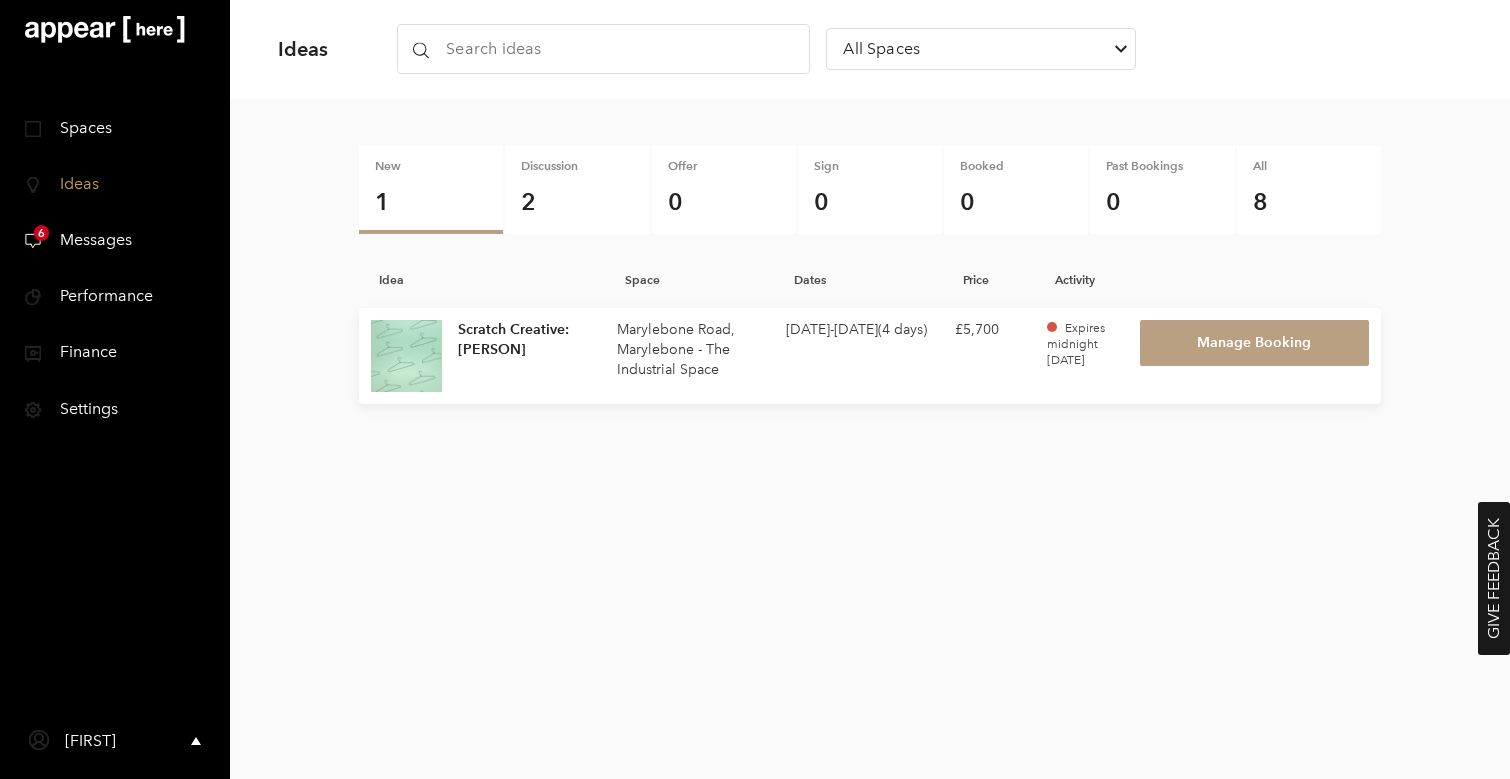 click on "Messages" at bounding box center [88, 239] 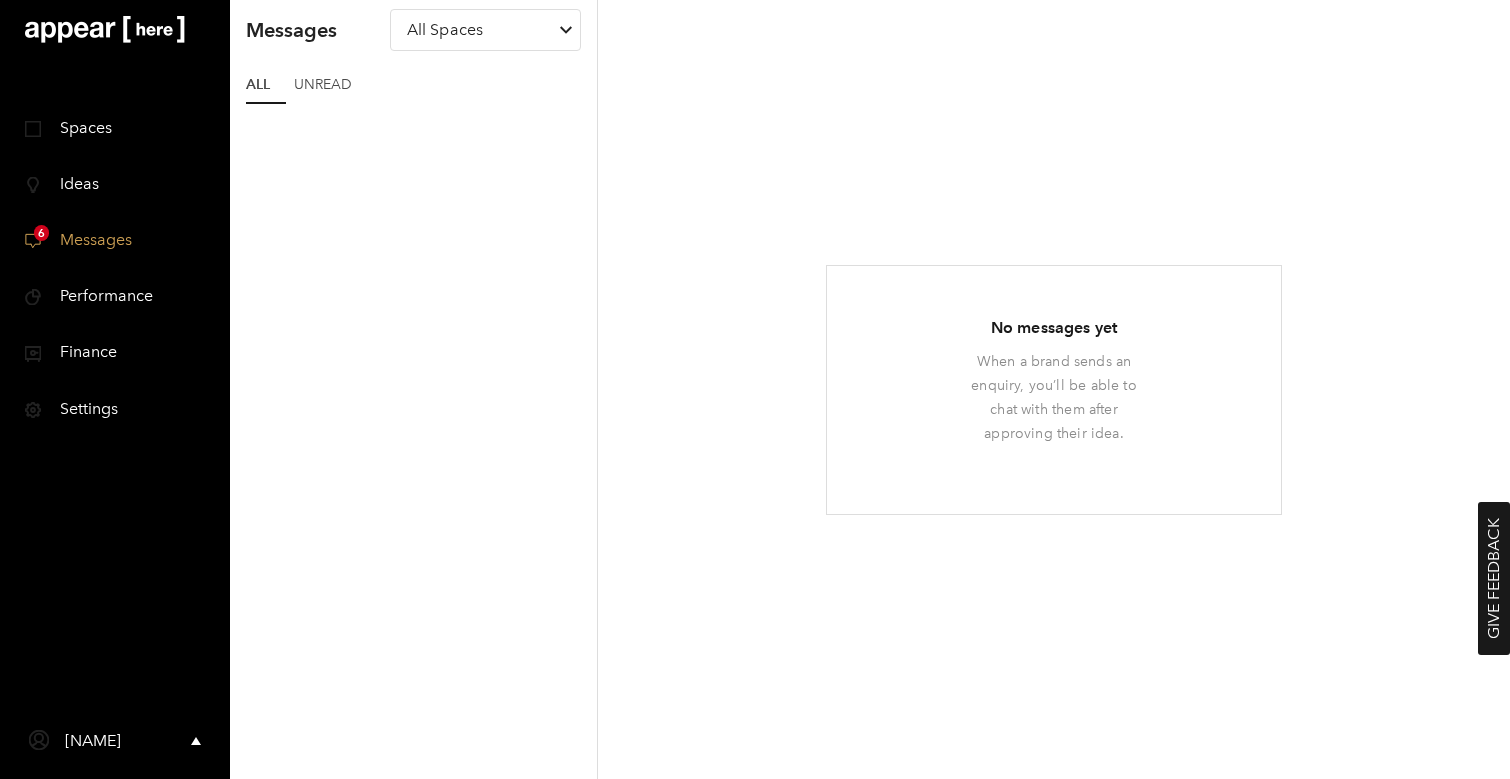 scroll, scrollTop: 0, scrollLeft: 0, axis: both 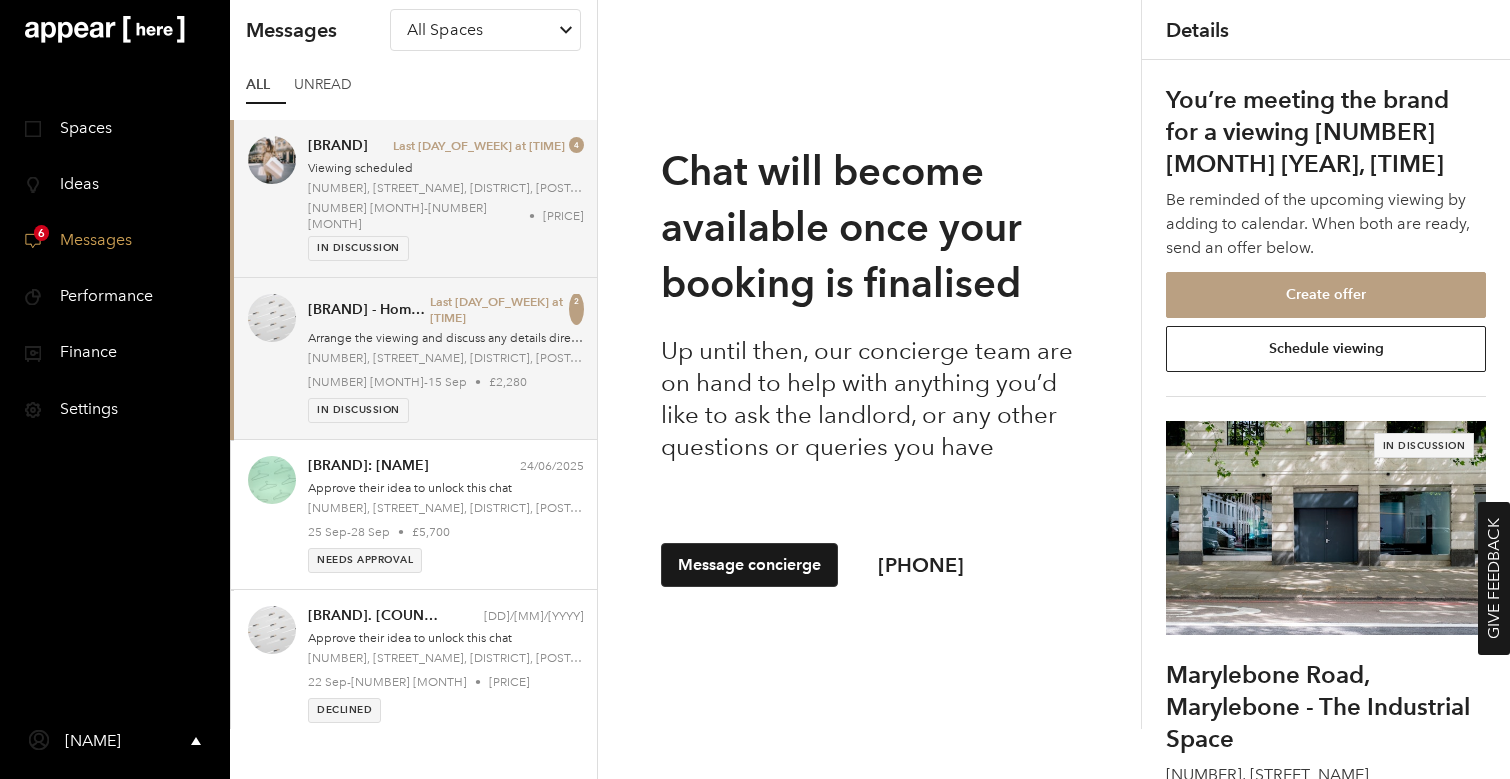 click on "In discussion" at bounding box center [446, 410] 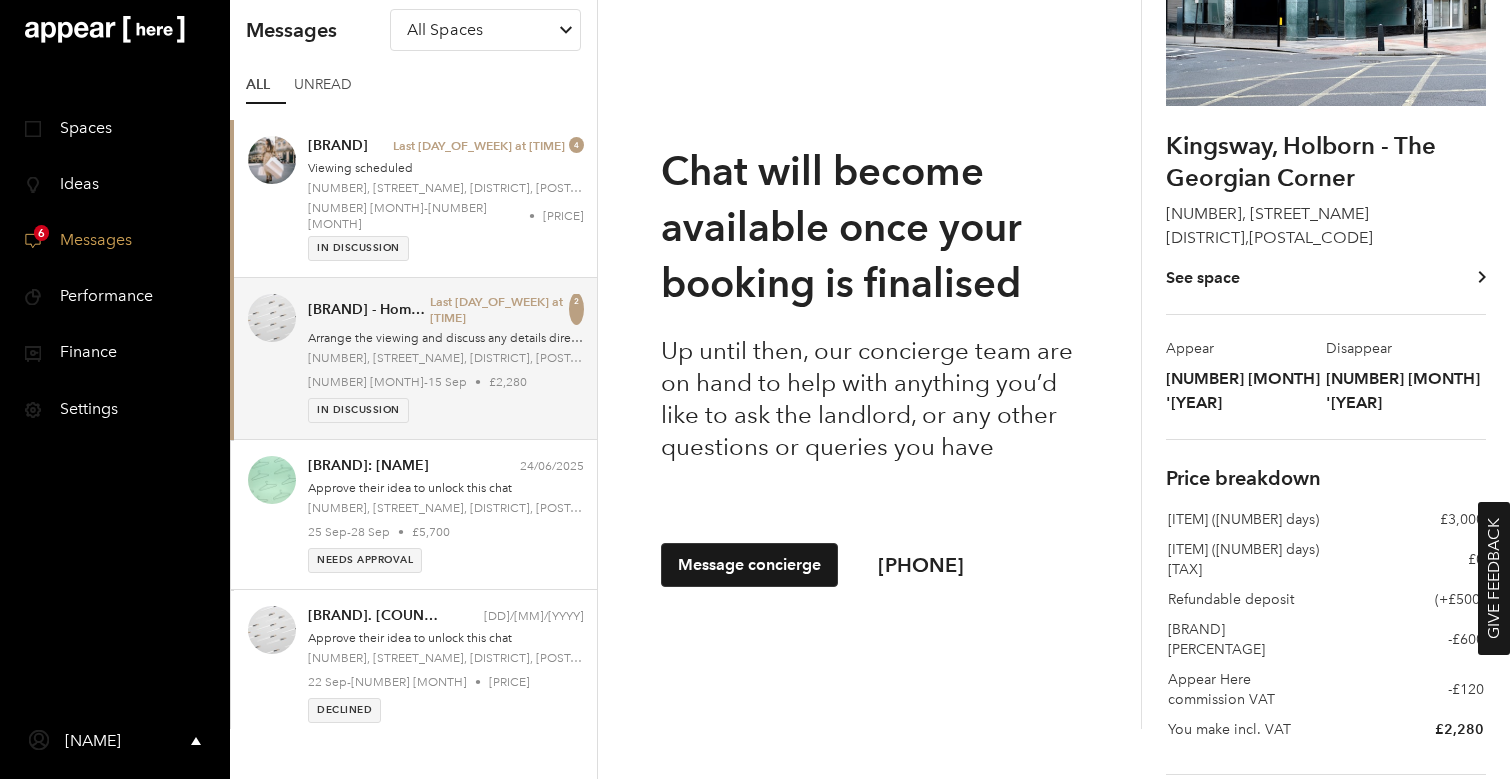 scroll, scrollTop: 493, scrollLeft: 0, axis: vertical 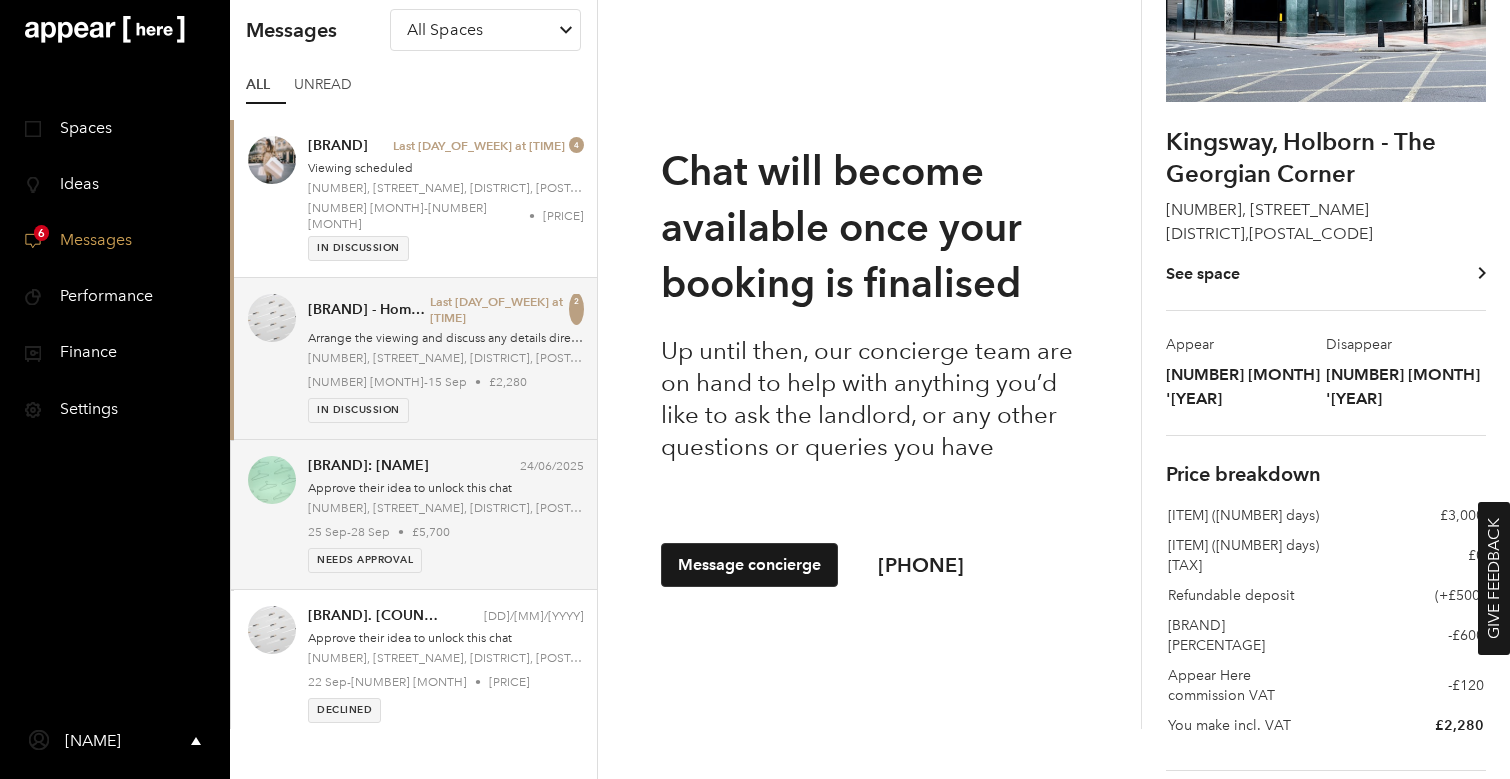 click on "Scratch Creative: Rahasya 24/06/2025 Approve their idea to unlock this chat 206, Marylebone Road, Marylebone, NW1 6JQ, London, London Nw 25 Sep  -  28 Sep • £5,700 Needs Approval" at bounding box center [446, 514] 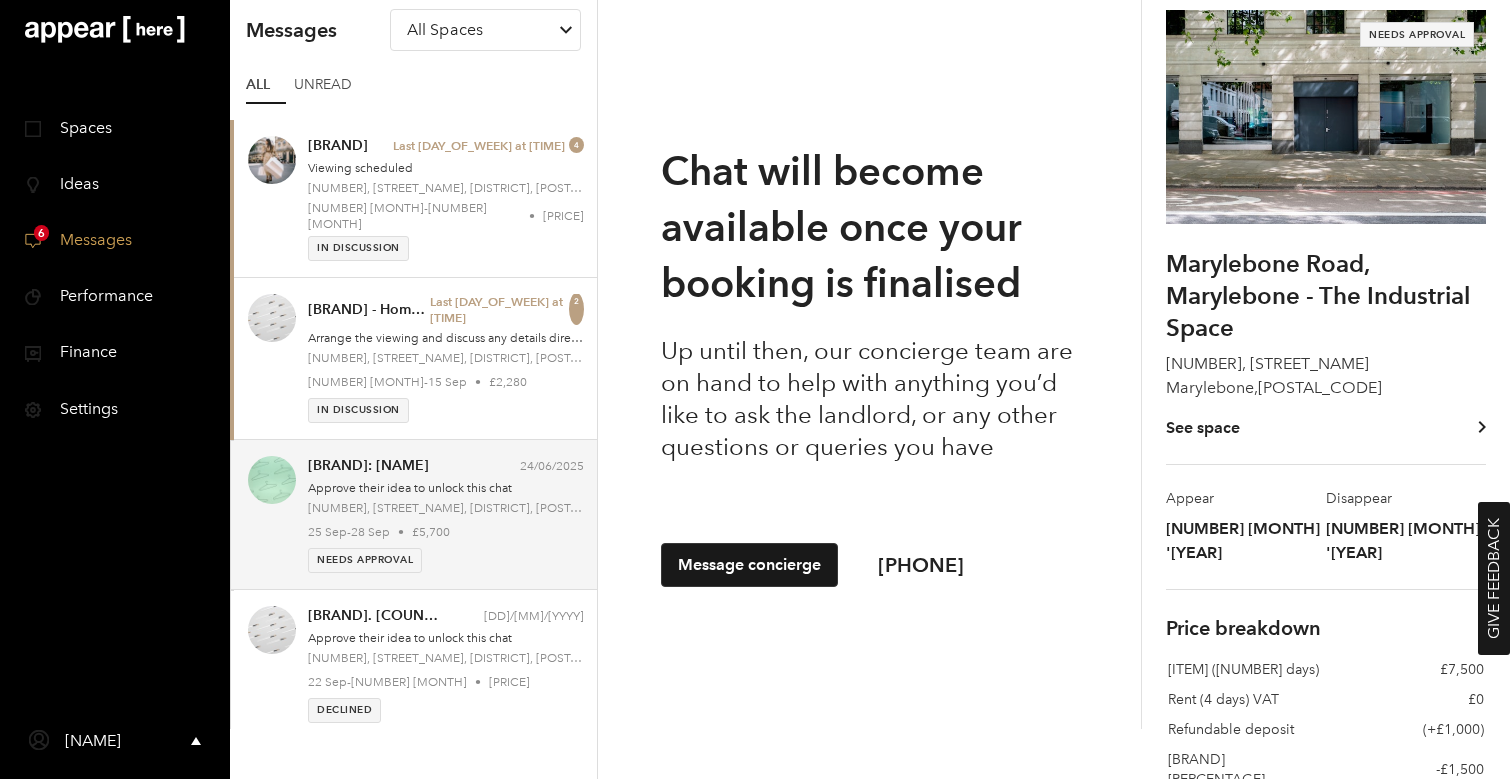 scroll, scrollTop: 72, scrollLeft: 0, axis: vertical 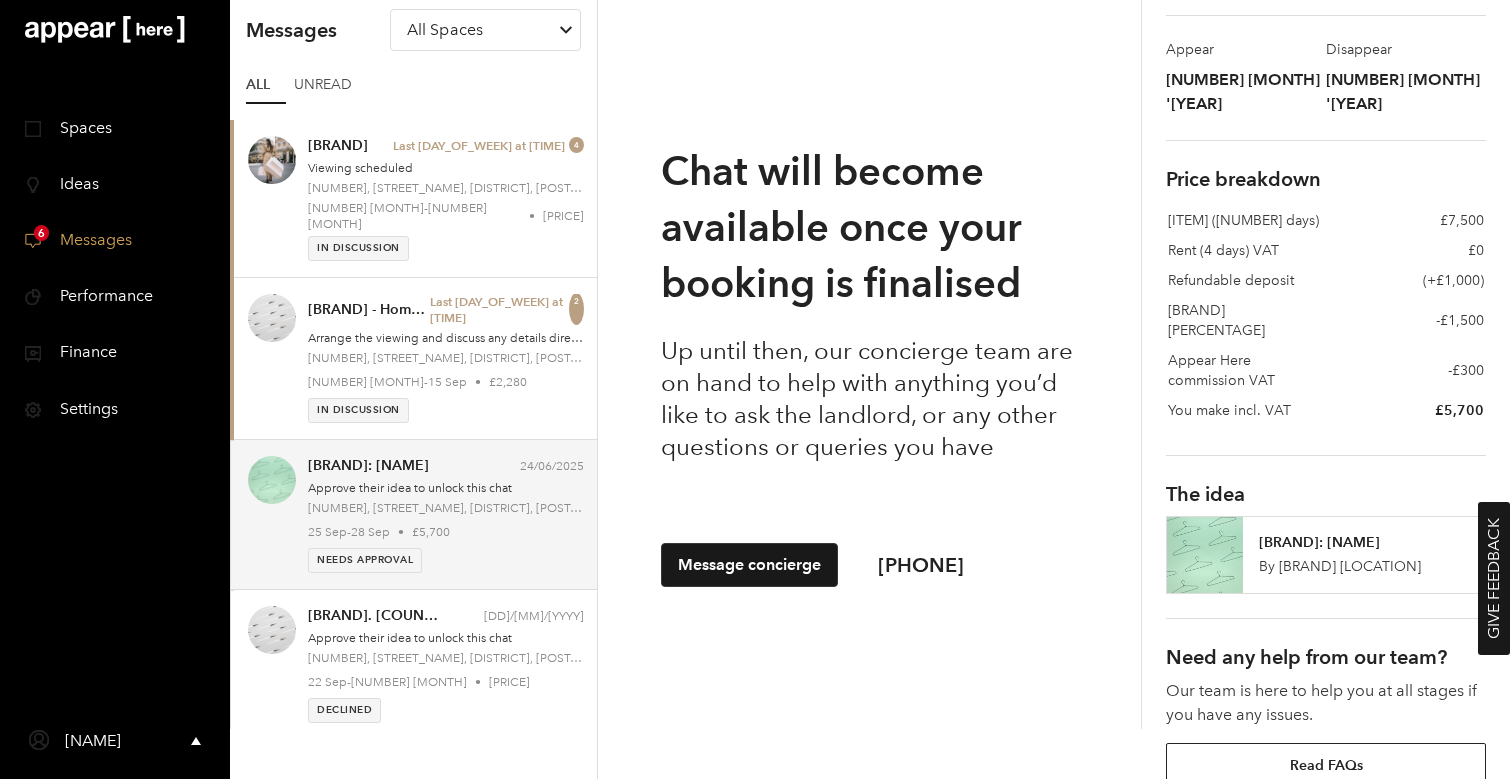 click on "Scratch Creative: Rahasya" at bounding box center [1364, 543] 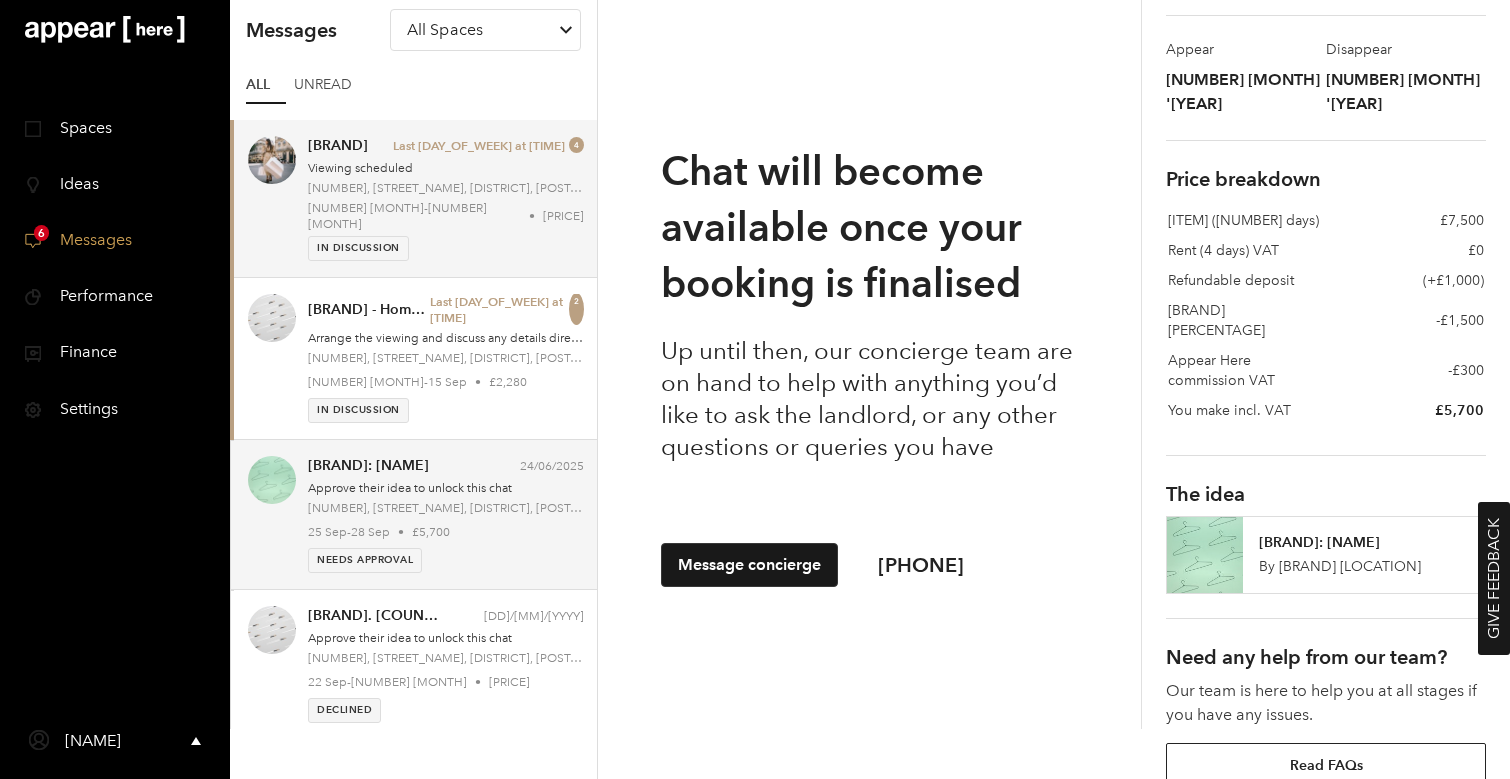 click on "[NUMBER], [STREET], [DISTRICT], [POSTAL_CODE], [CITY], [CITY] [POSTAL_CODE]" at bounding box center (446, 188) 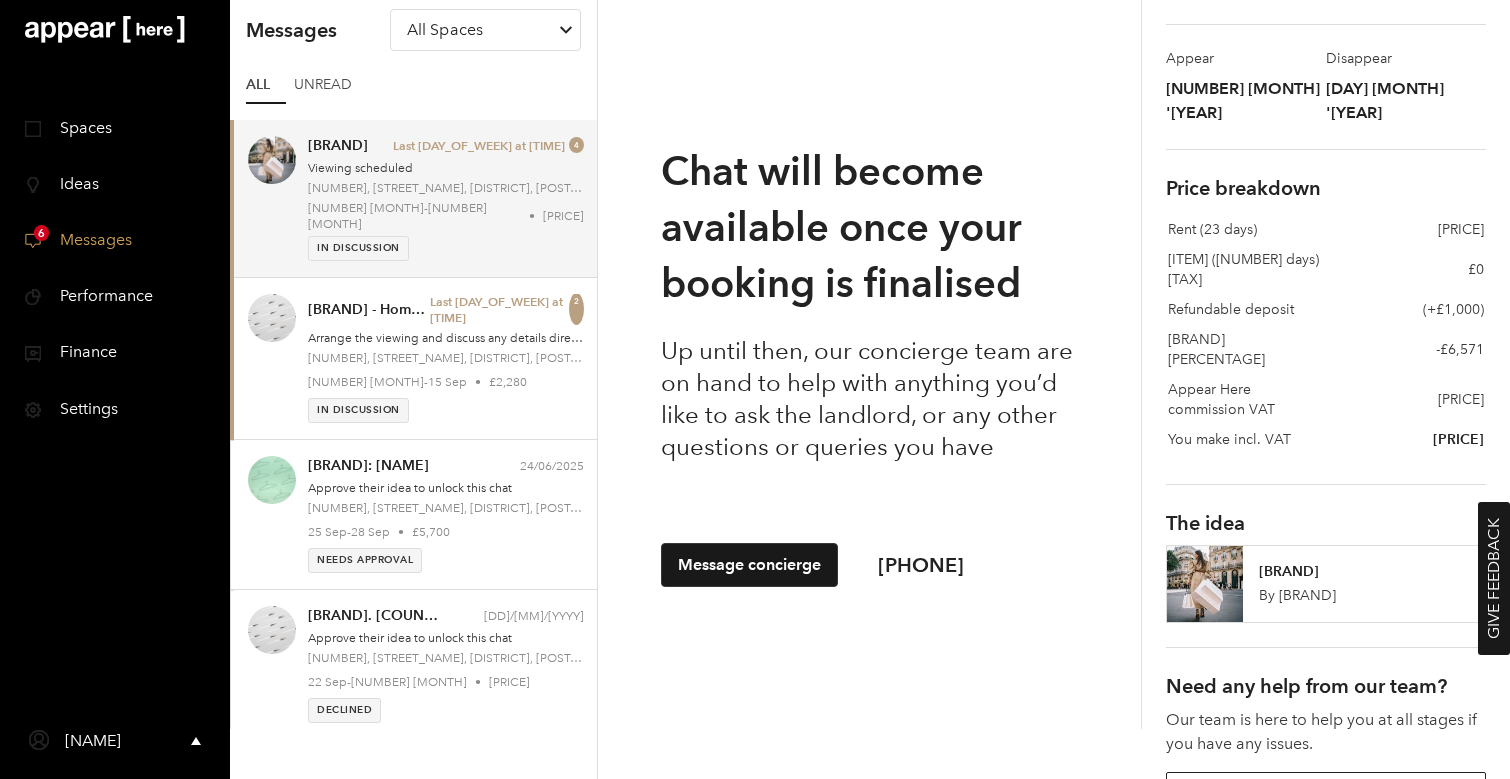 scroll, scrollTop: 870, scrollLeft: 0, axis: vertical 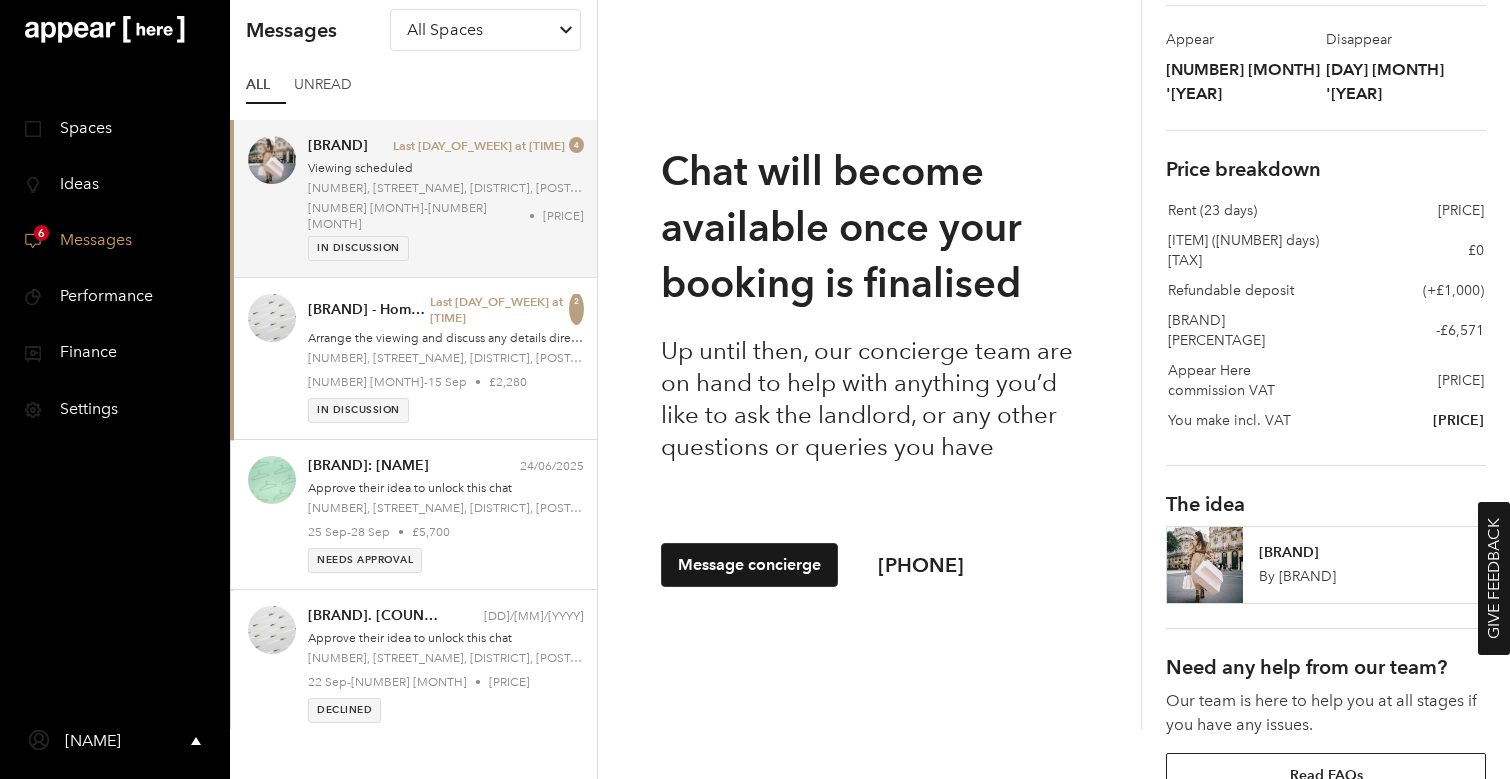 click on "Arlettie London  By   Arlettie London" at bounding box center (1364, 565) 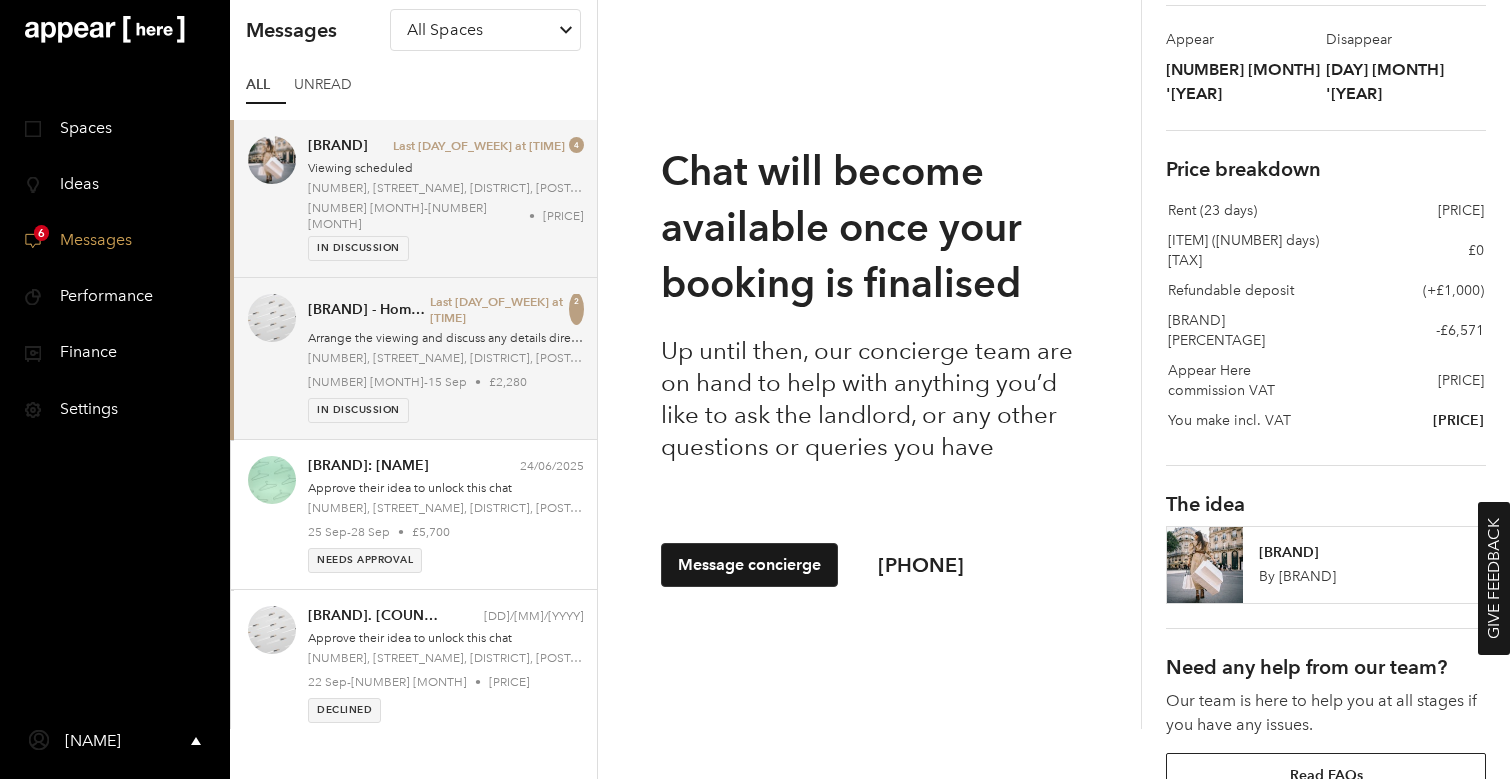 click on "WE ARE COLLIDER LIMITED - Home event" at bounding box center (369, 310) 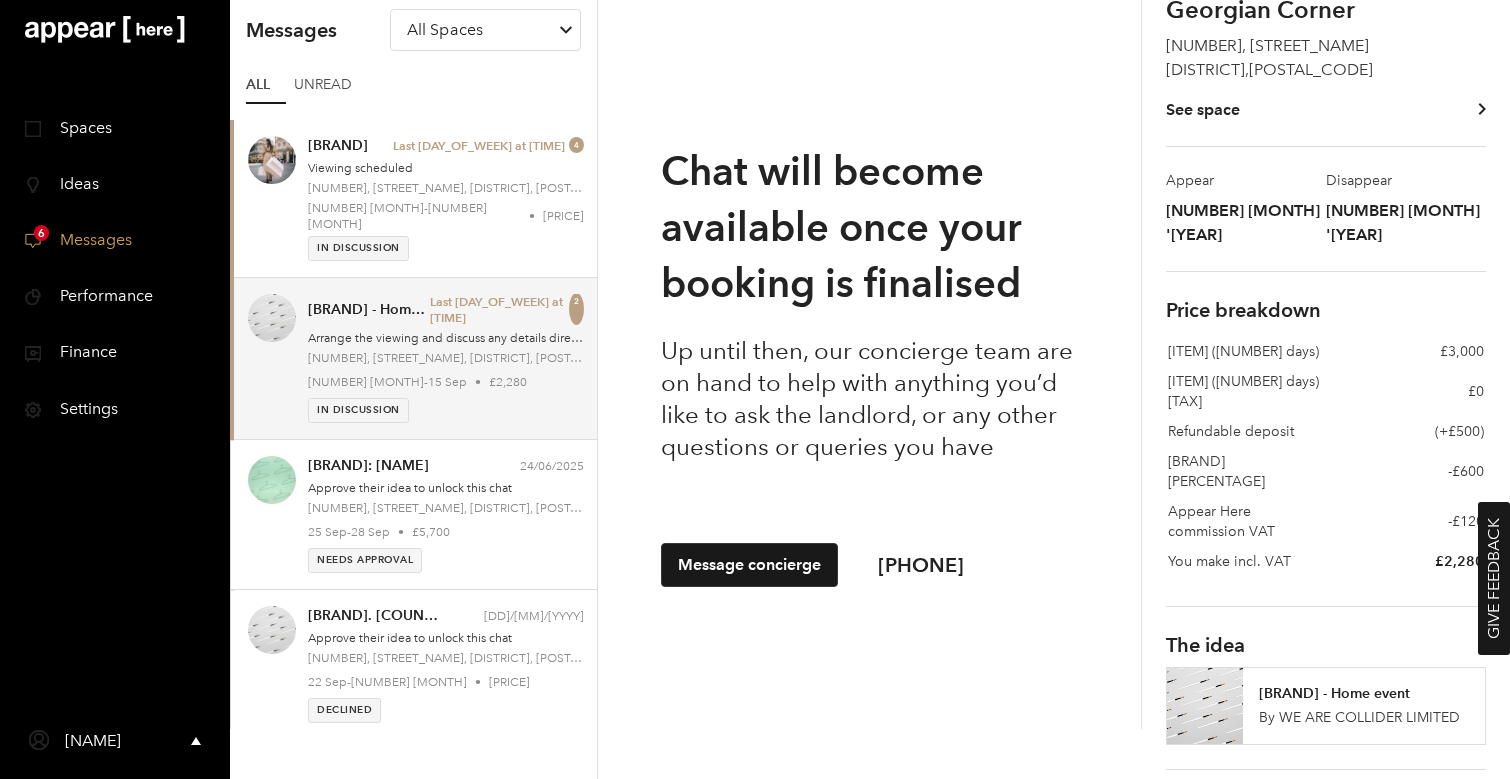 scroll, scrollTop: 653, scrollLeft: 0, axis: vertical 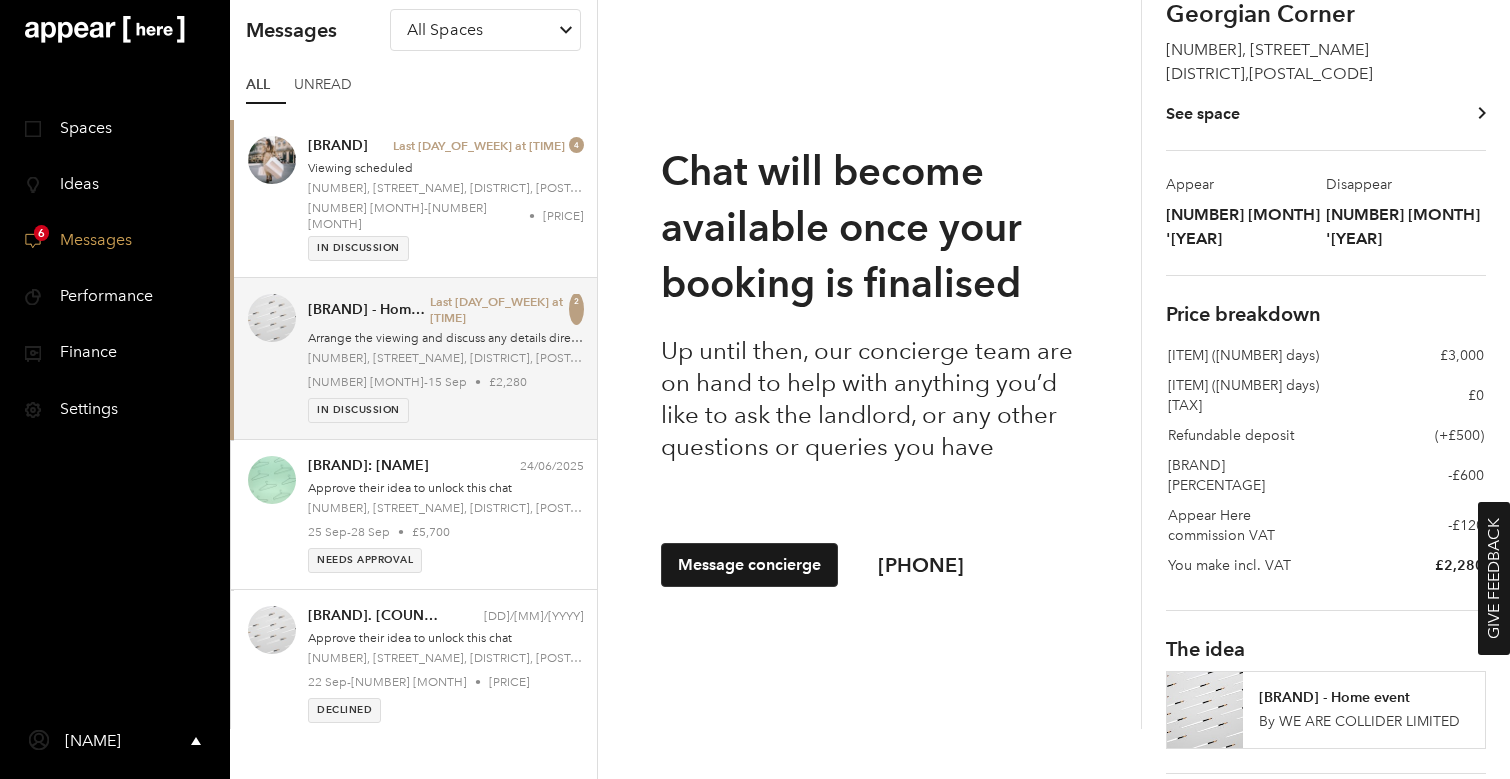 click on "WE ARE COLLIDER LIMITED - Home event" at bounding box center [1364, 698] 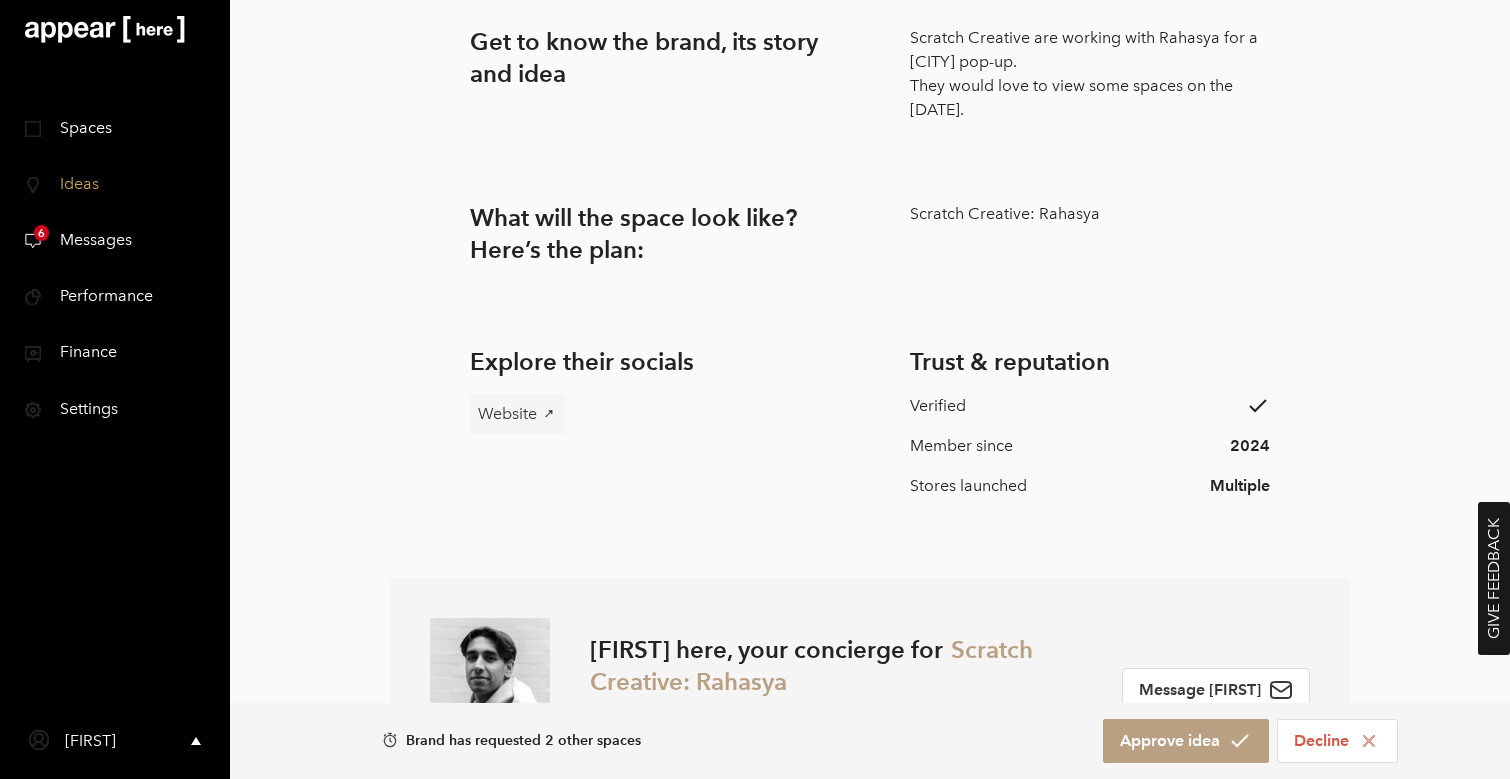 scroll, scrollTop: 619, scrollLeft: 0, axis: vertical 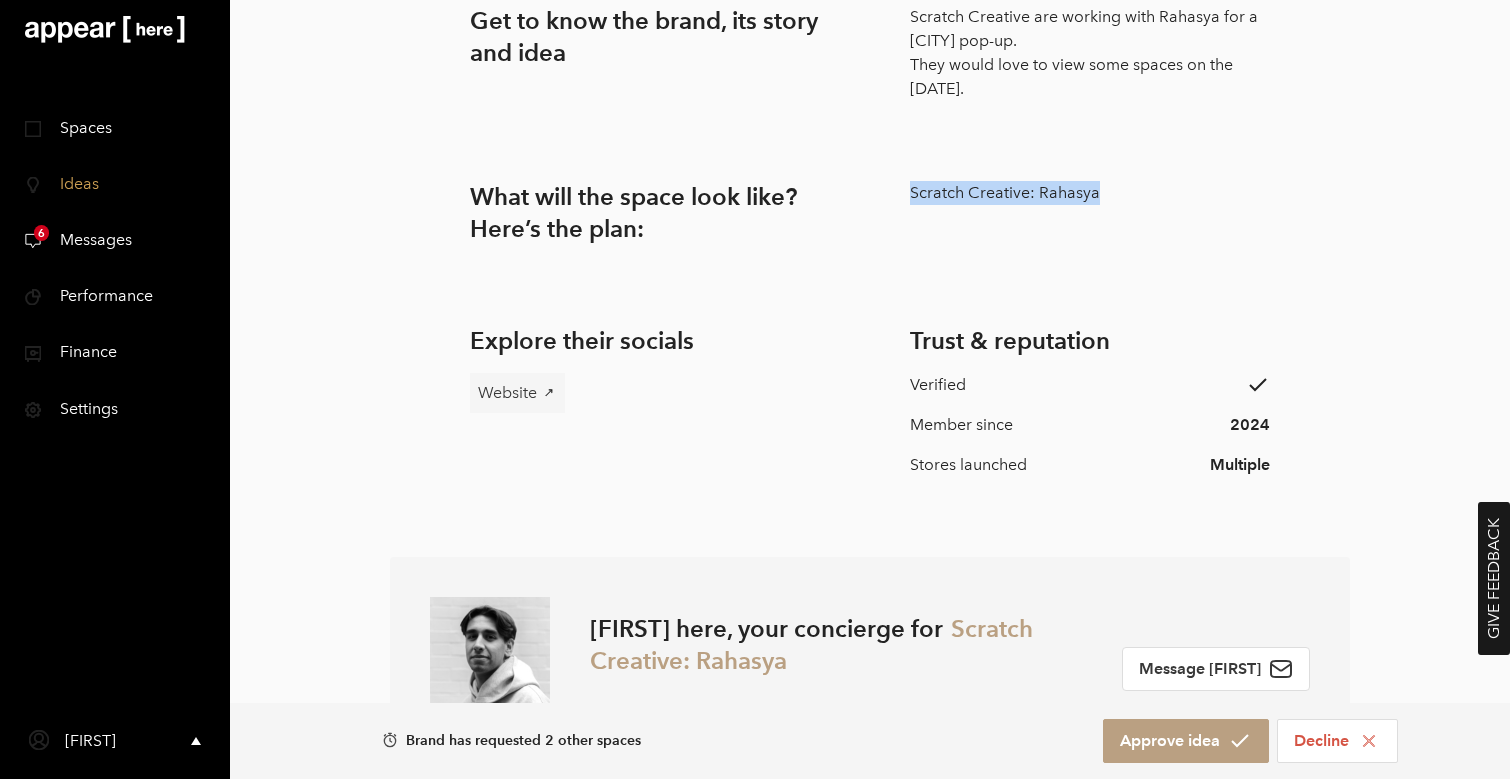 drag, startPoint x: 1121, startPoint y: 194, endPoint x: 915, endPoint y: 193, distance: 206.00243 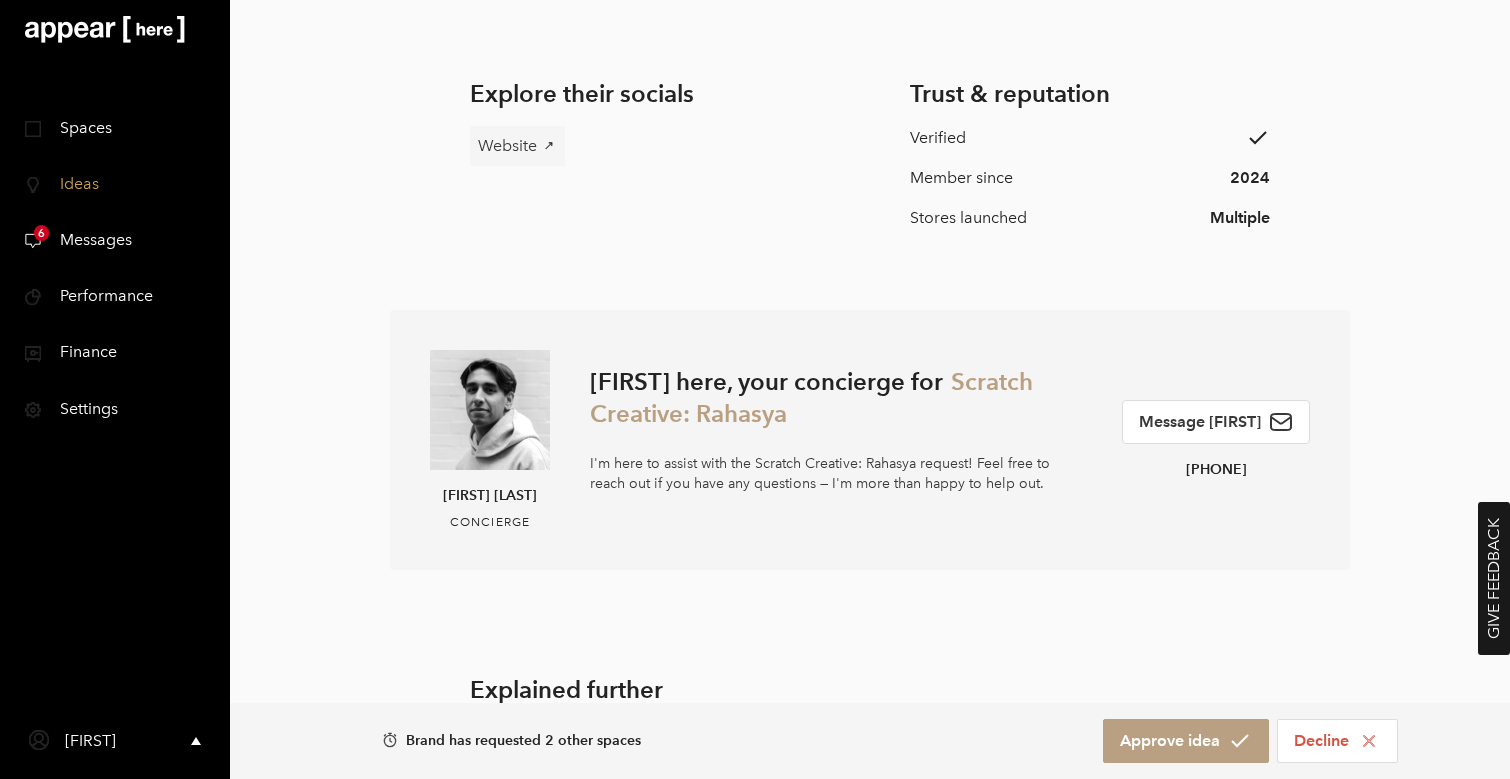 scroll, scrollTop: 867, scrollLeft: 0, axis: vertical 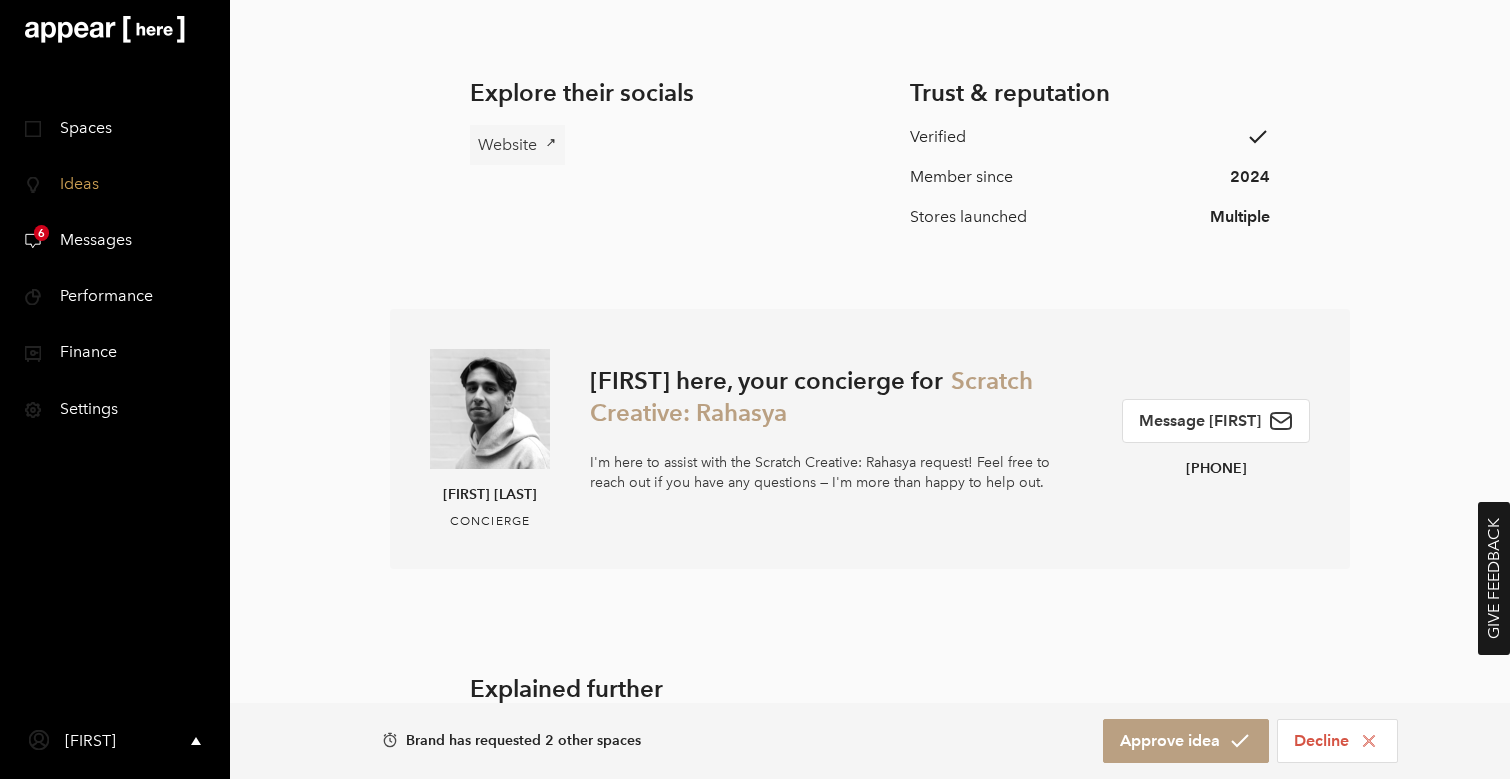 click on "Website" at bounding box center [507, 145] 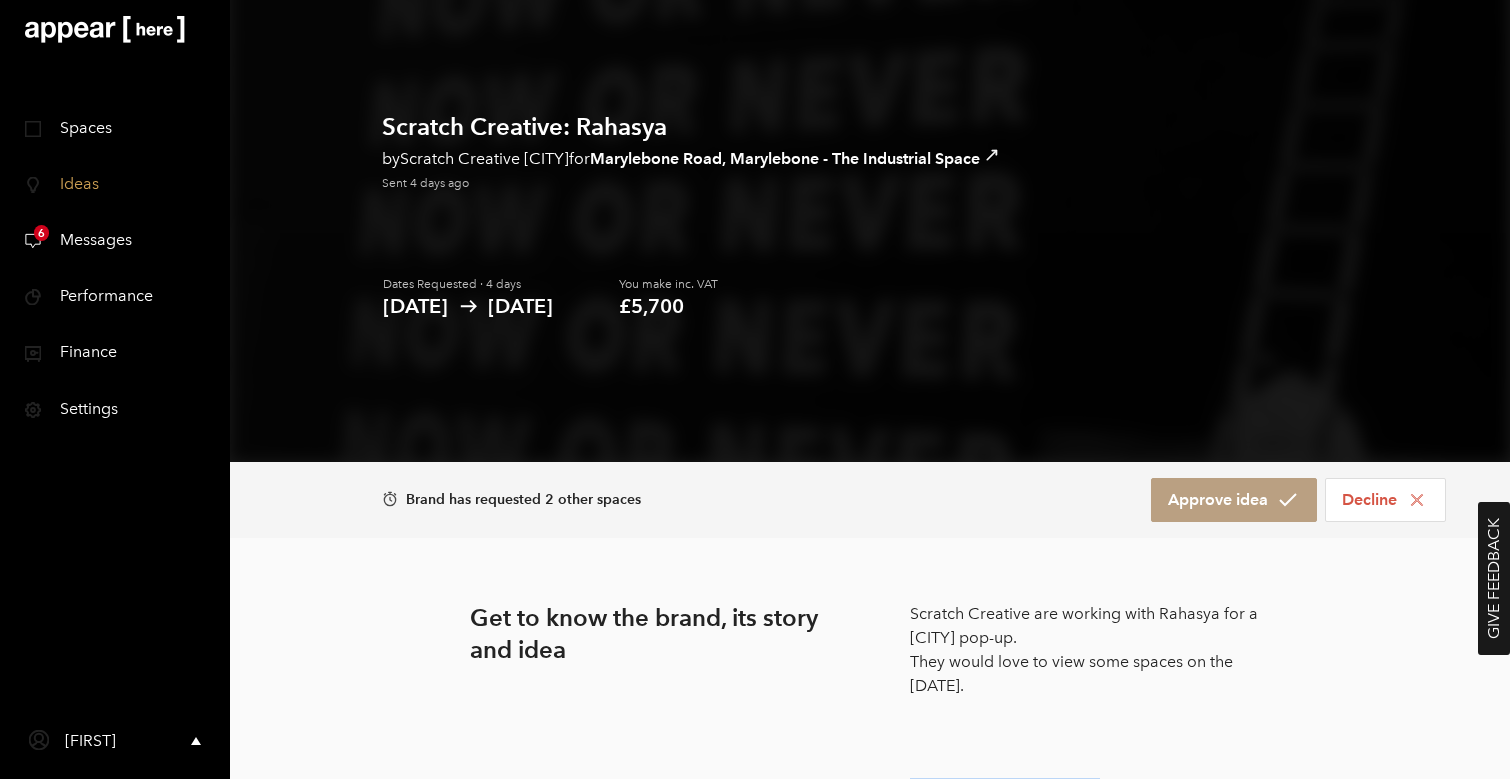 scroll, scrollTop: 0, scrollLeft: 0, axis: both 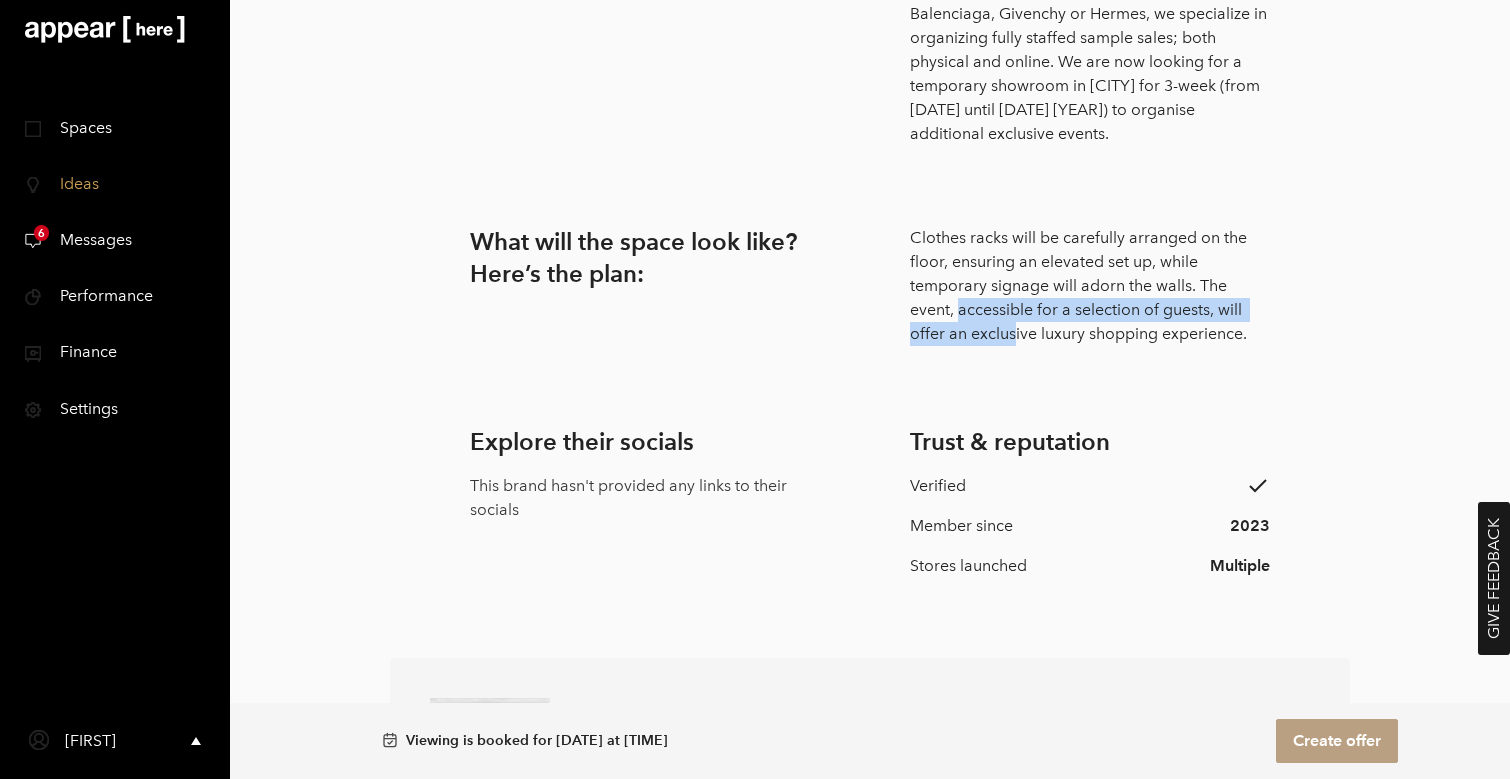 drag, startPoint x: 951, startPoint y: 336, endPoint x: 999, endPoint y: 348, distance: 49.47727 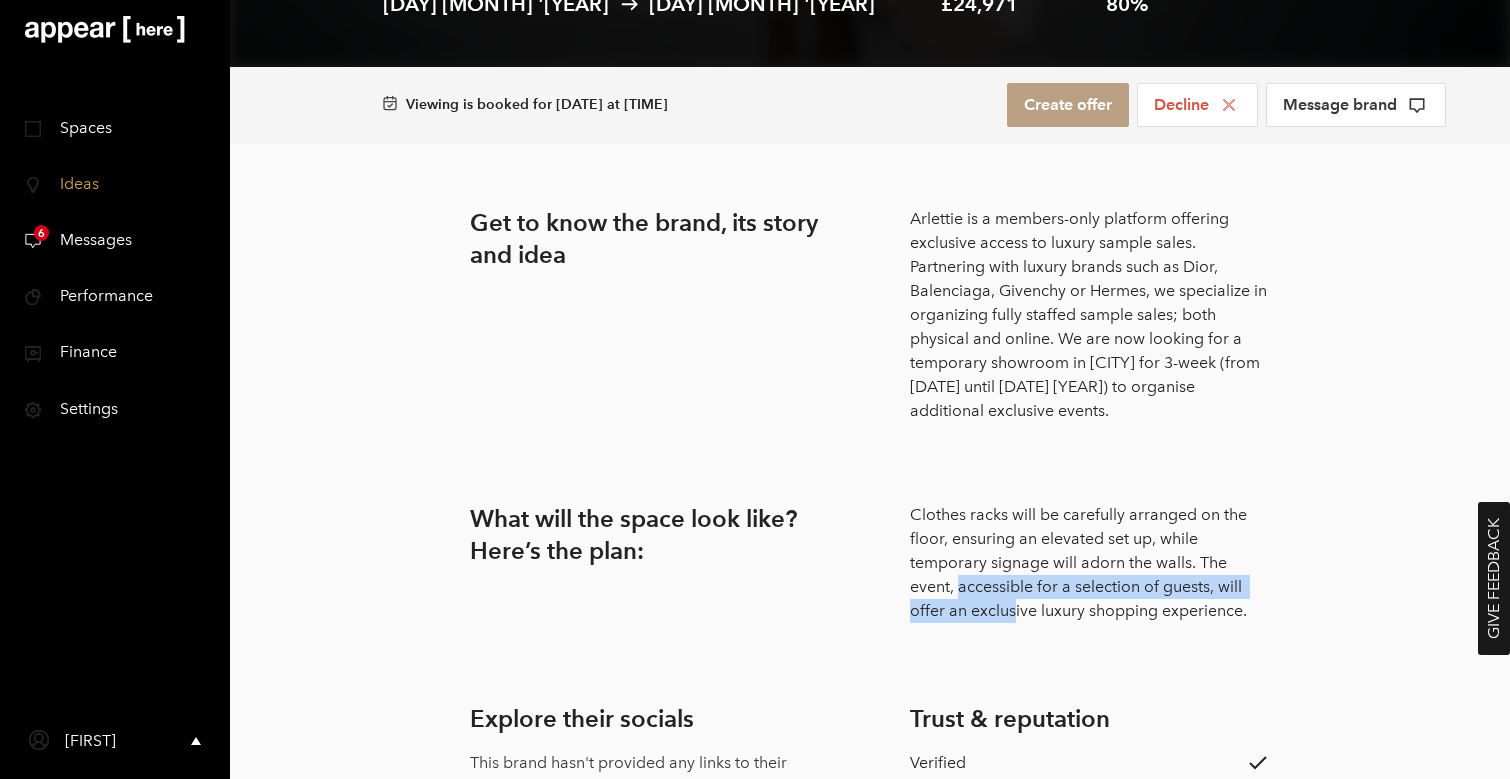 scroll, scrollTop: 592, scrollLeft: 0, axis: vertical 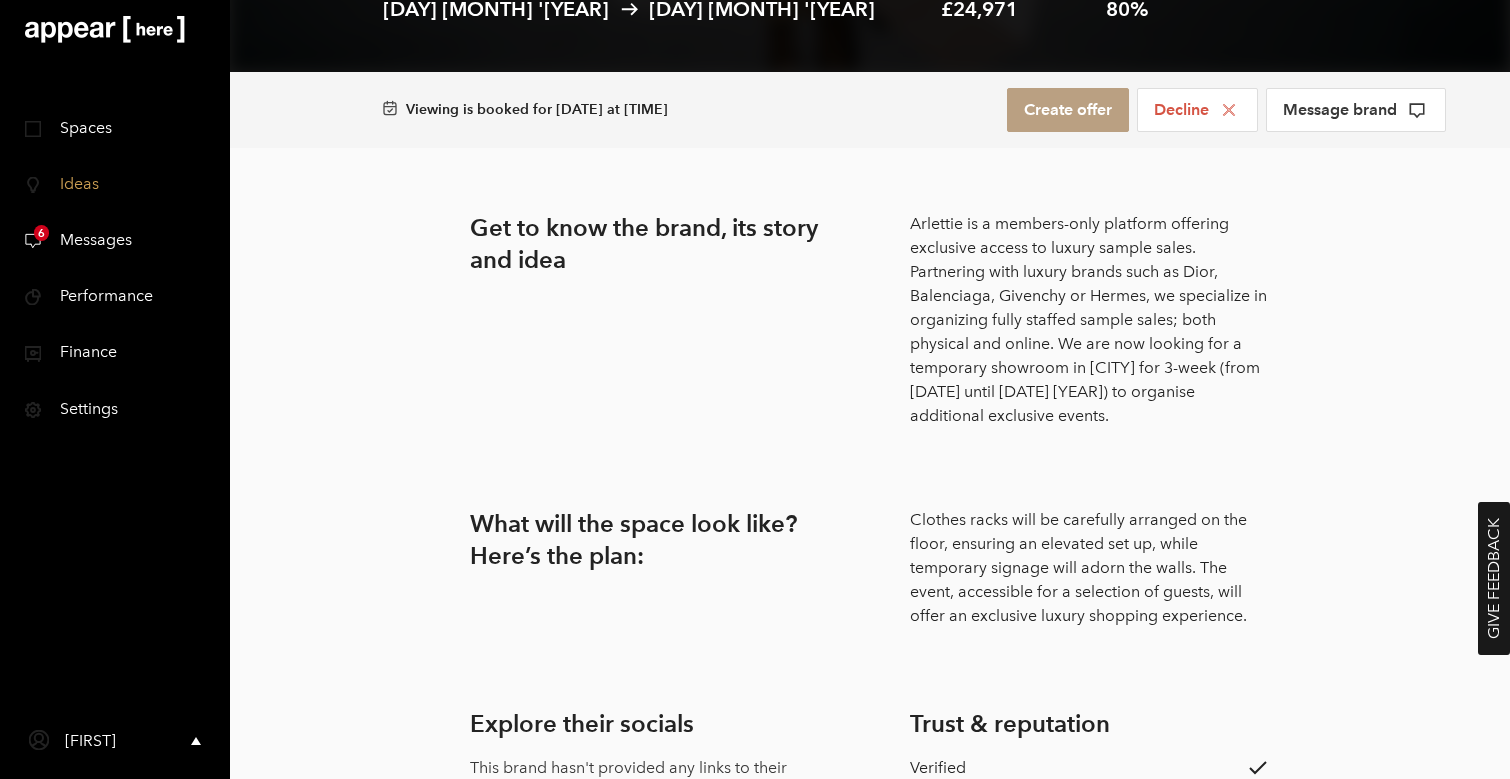 click on "Arlettie is a members-only platform offering exclusive access to luxury sample sales. Partnering with luxury brands such as Dior, Balenciaga, Givenchy or Hermes, we specialize in organizing fully staffed sample sales; both physical and online. We are now looking for a temporary showroom in London for 3-week (from 18/11 until 08/12 2024) to organise additional exclusive events." at bounding box center [1090, 320] 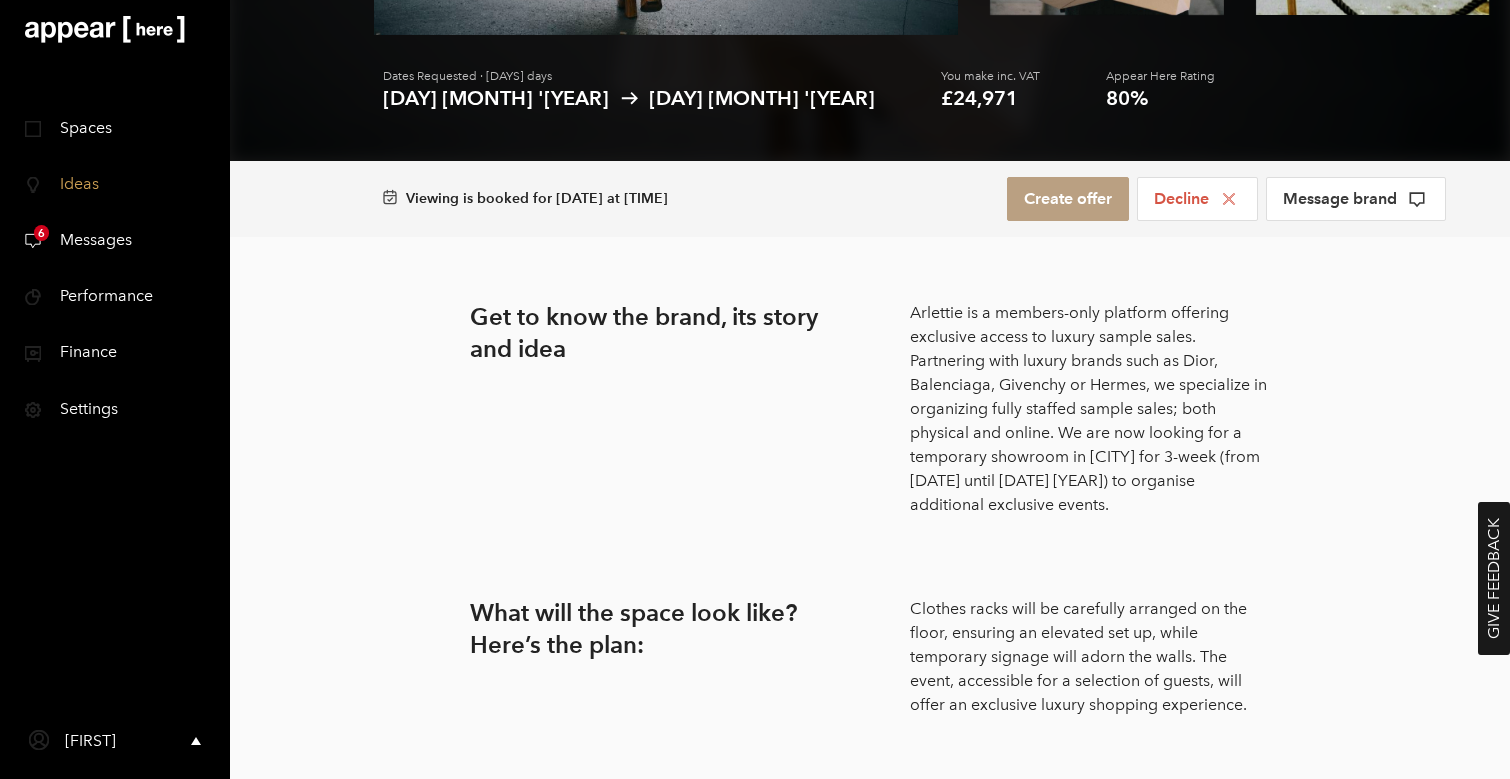 scroll, scrollTop: 501, scrollLeft: 0, axis: vertical 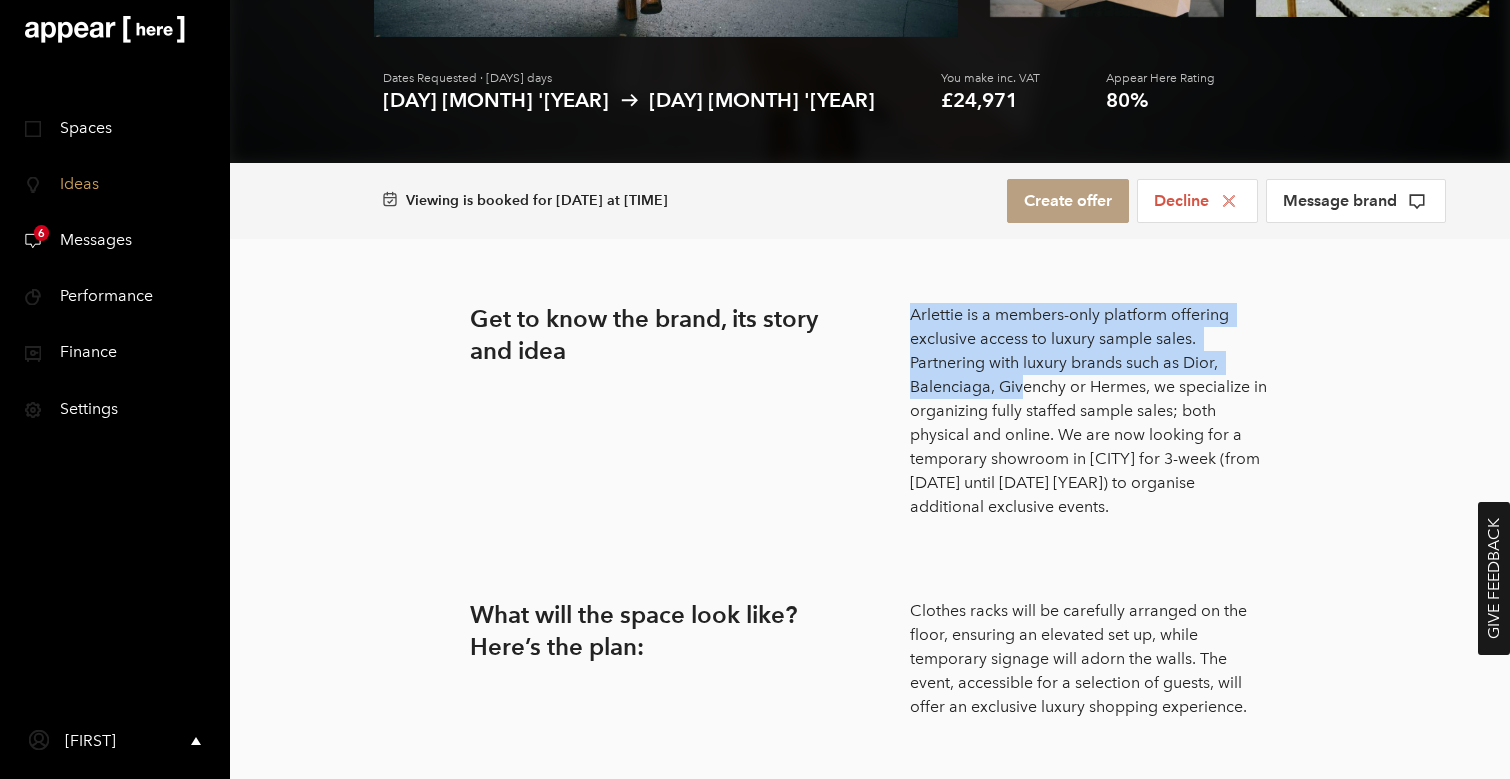 drag, startPoint x: 907, startPoint y: 320, endPoint x: 1018, endPoint y: 379, distance: 125.70601 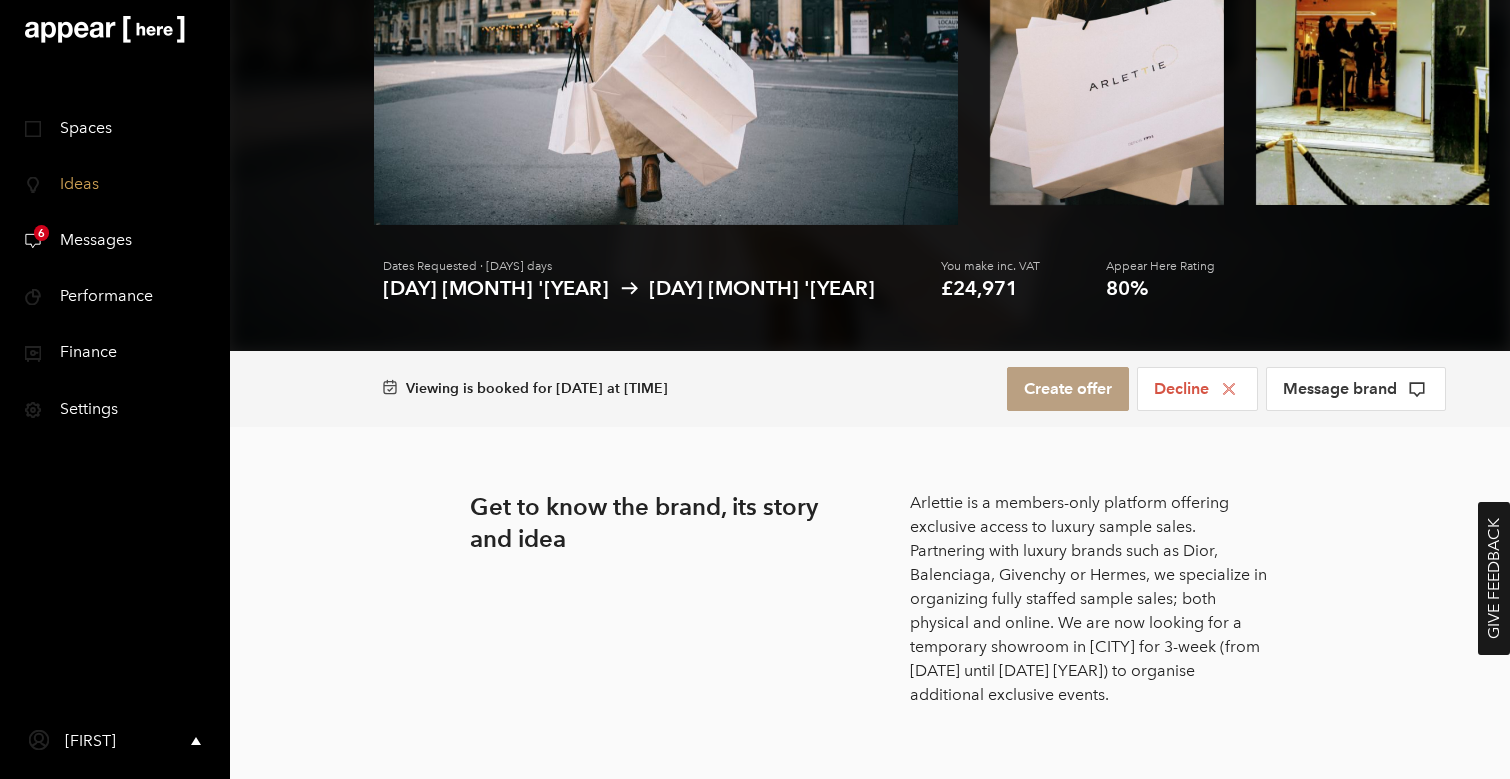 scroll, scrollTop: 0, scrollLeft: 0, axis: both 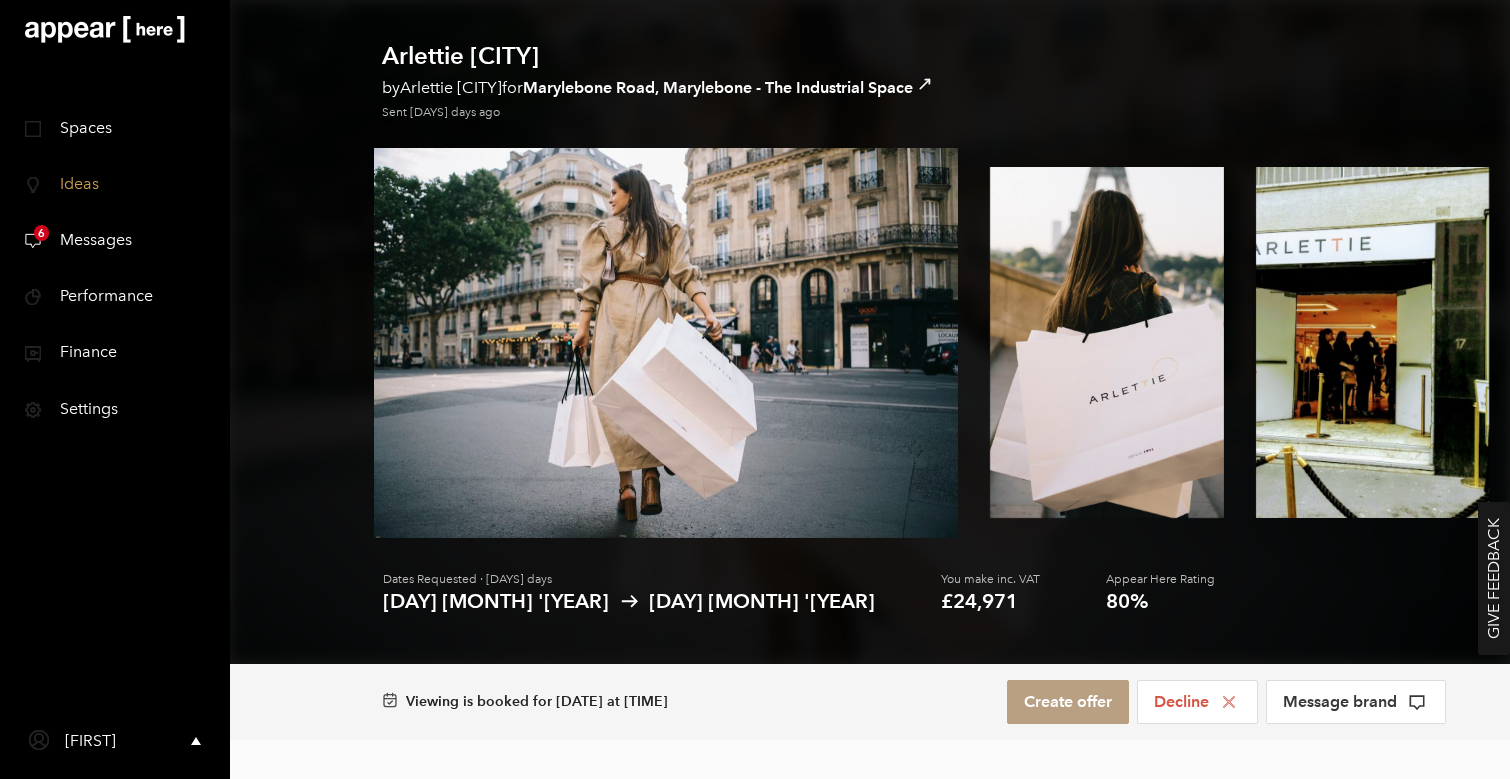 click on "icon-msg
6
Messages" at bounding box center [115, 240] 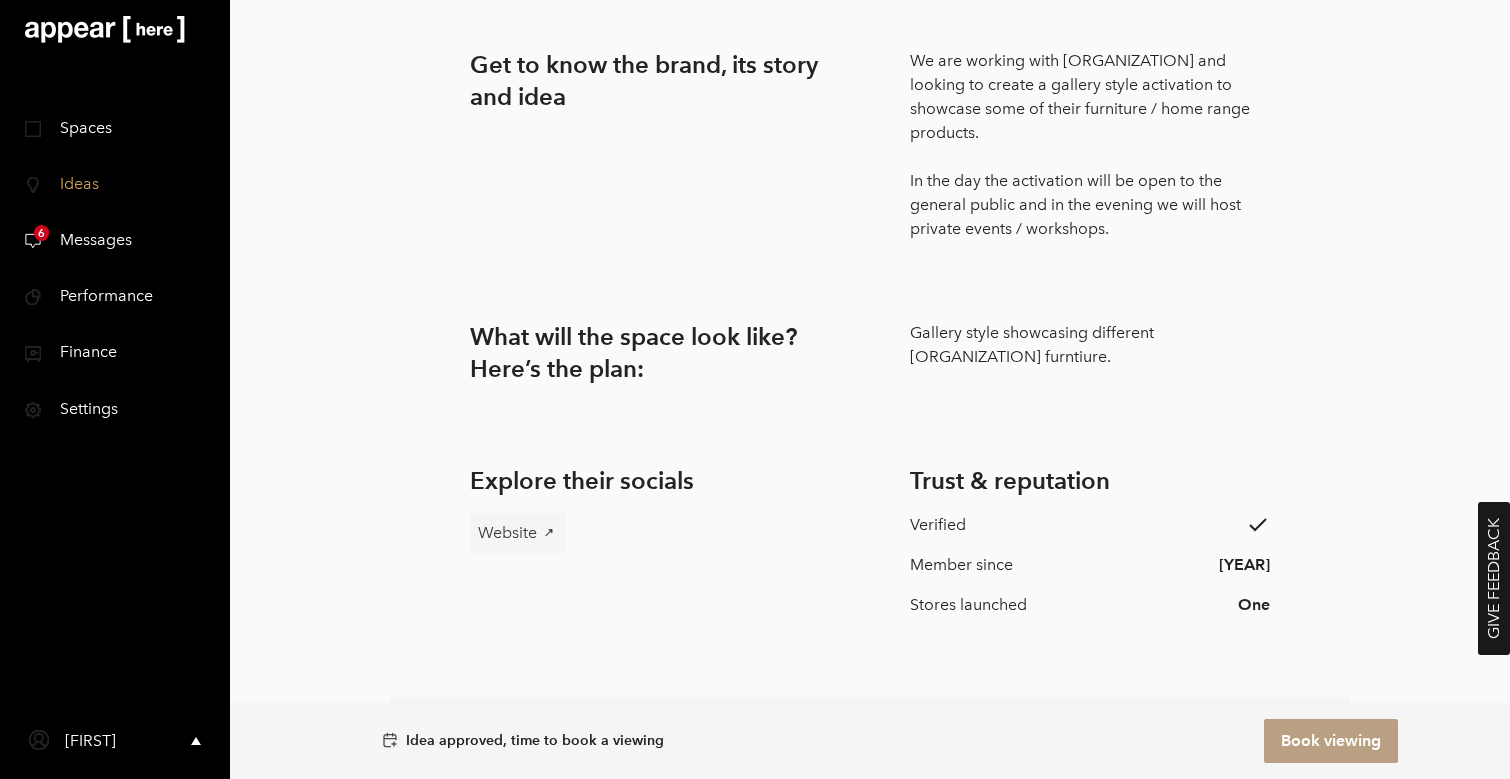 scroll, scrollTop: 564, scrollLeft: 0, axis: vertical 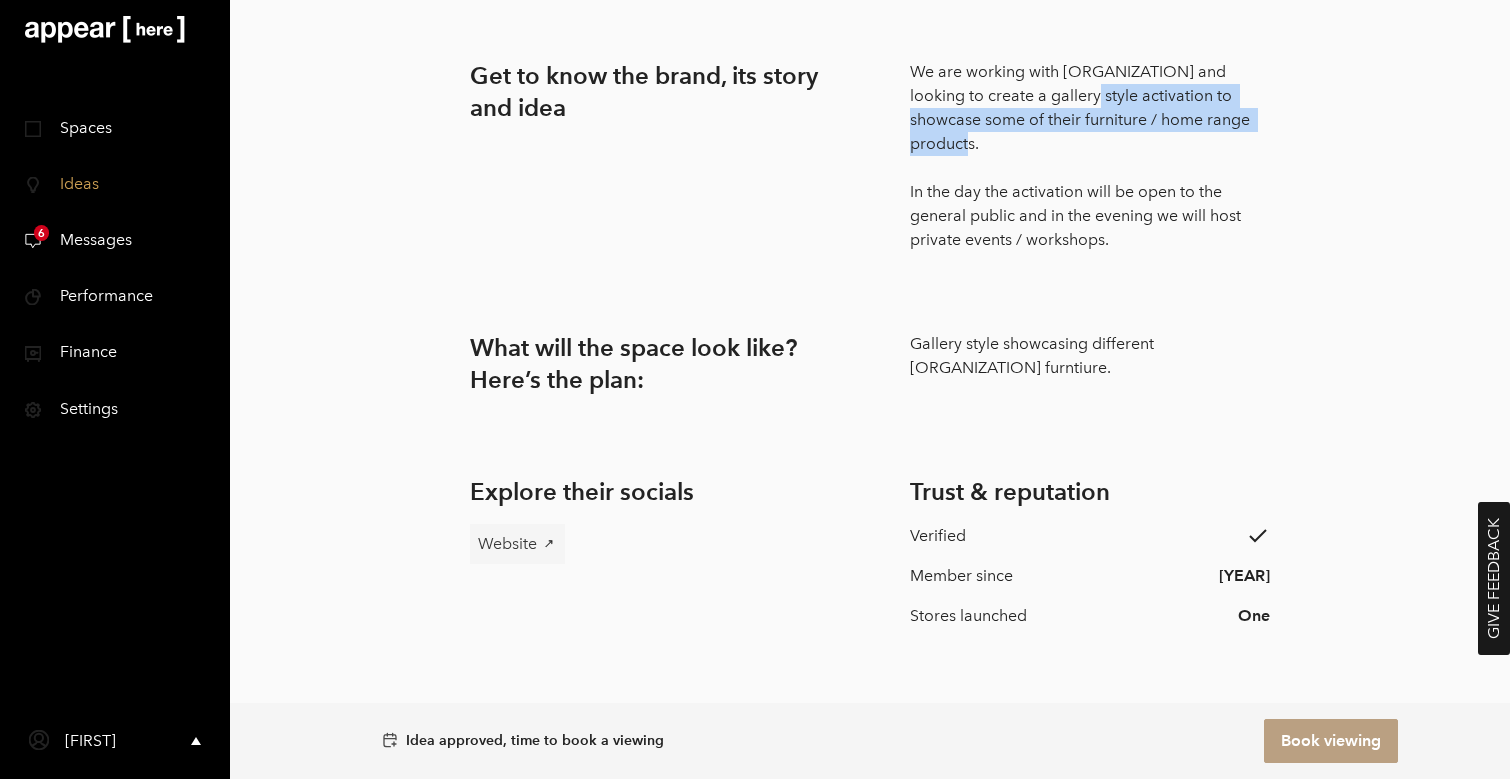 drag, startPoint x: 1044, startPoint y: 95, endPoint x: 1181, endPoint y: 141, distance: 144.51643 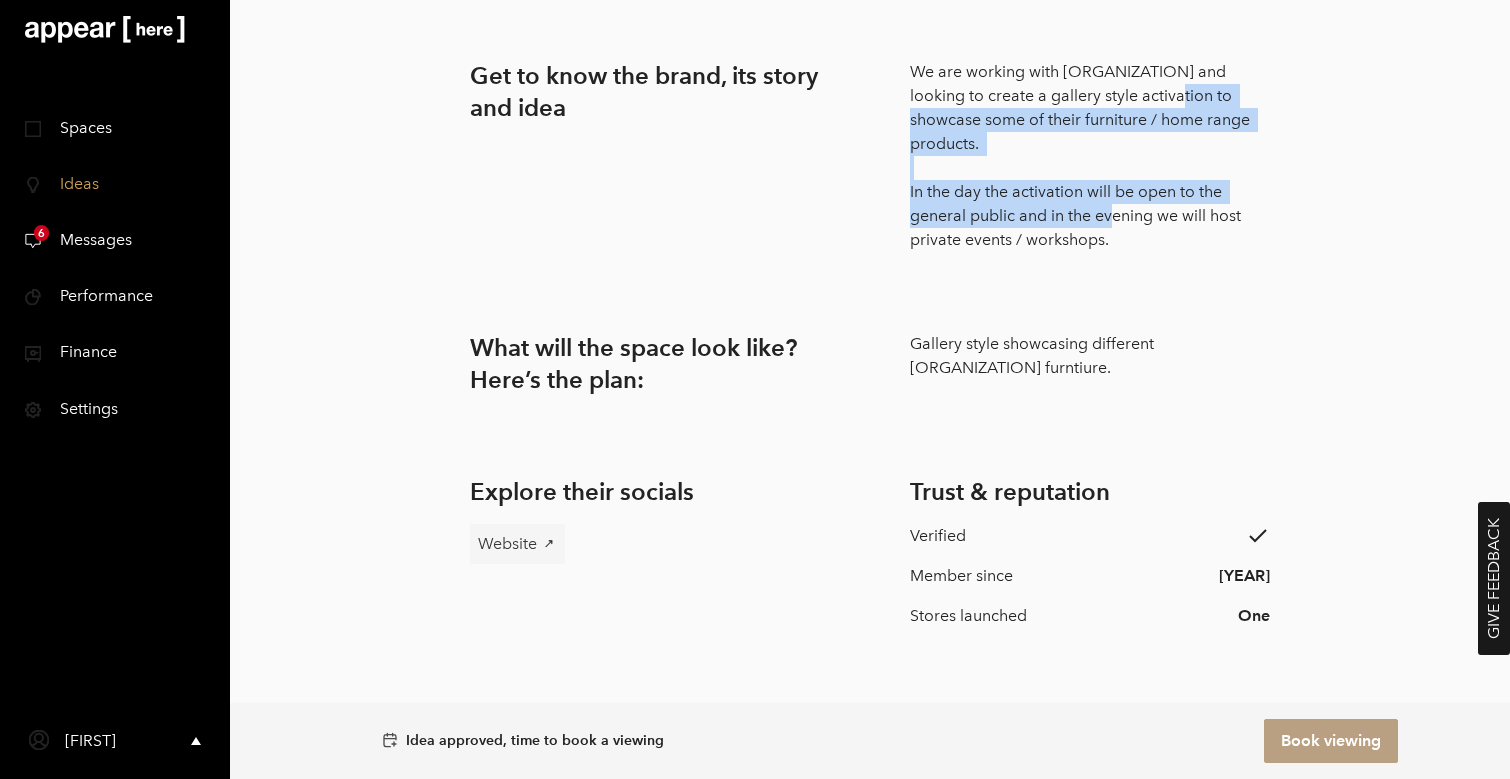 drag, startPoint x: 1130, startPoint y: 98, endPoint x: 1147, endPoint y: 196, distance: 99.46356 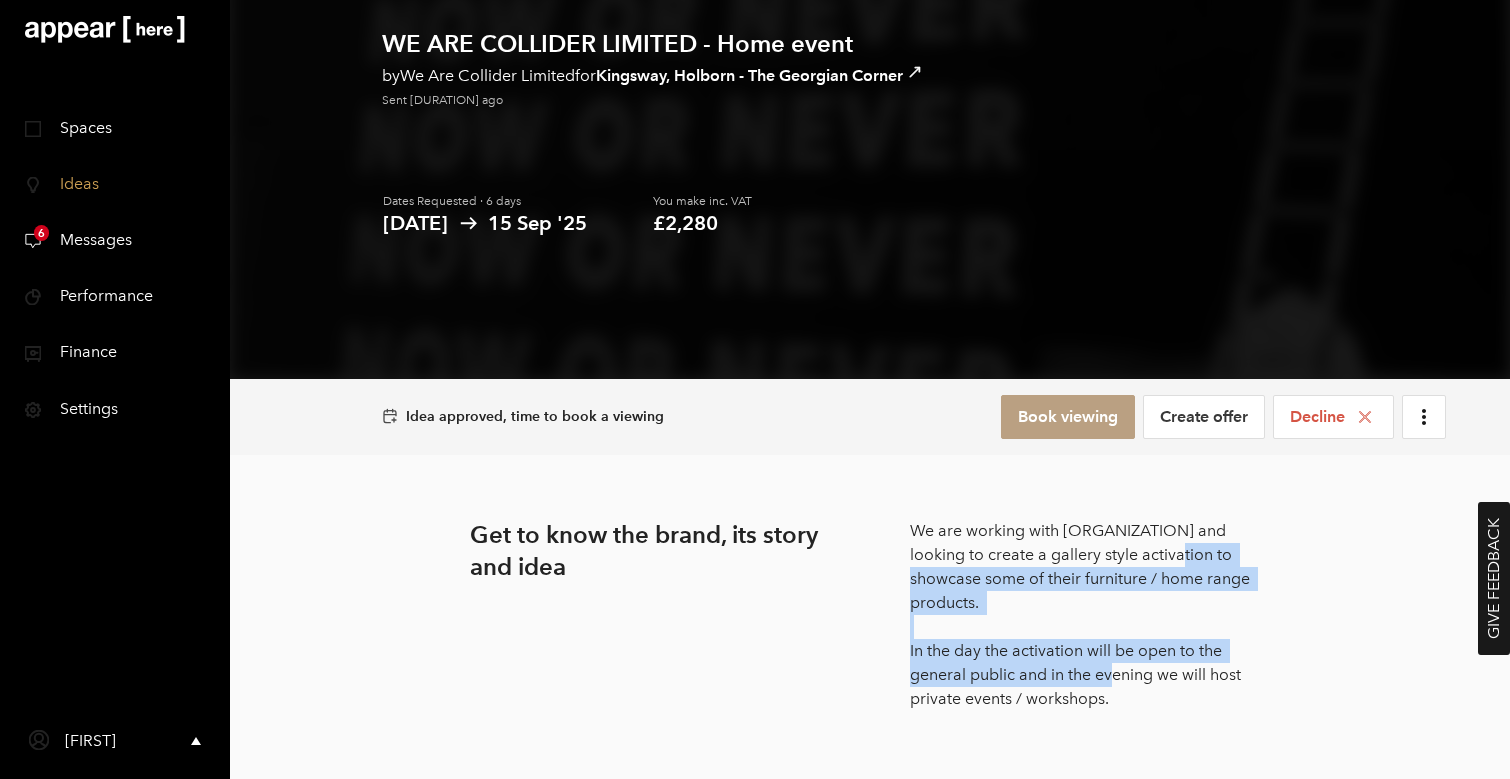 scroll, scrollTop: 109, scrollLeft: 0, axis: vertical 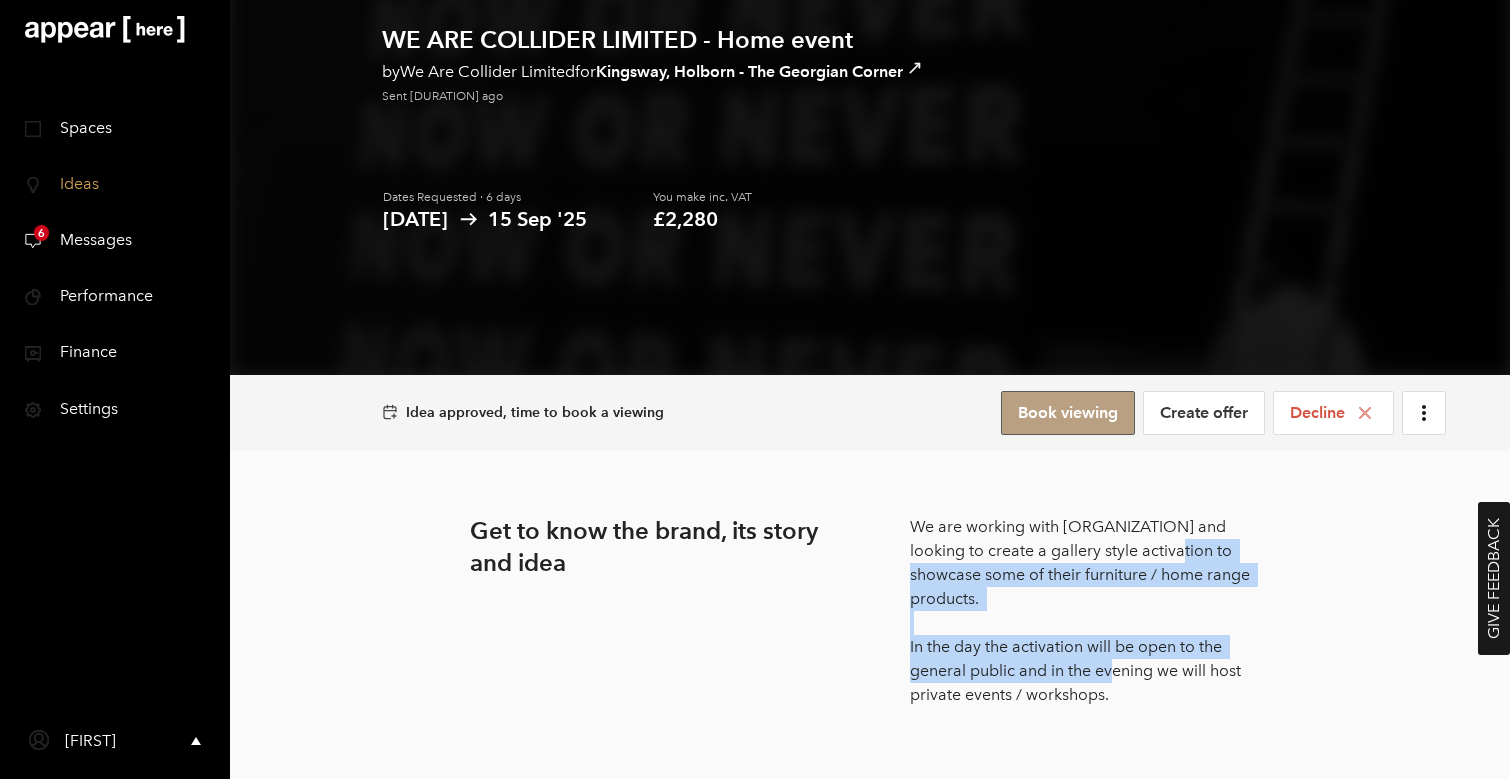 click on "Book viewing" at bounding box center [1068, 413] 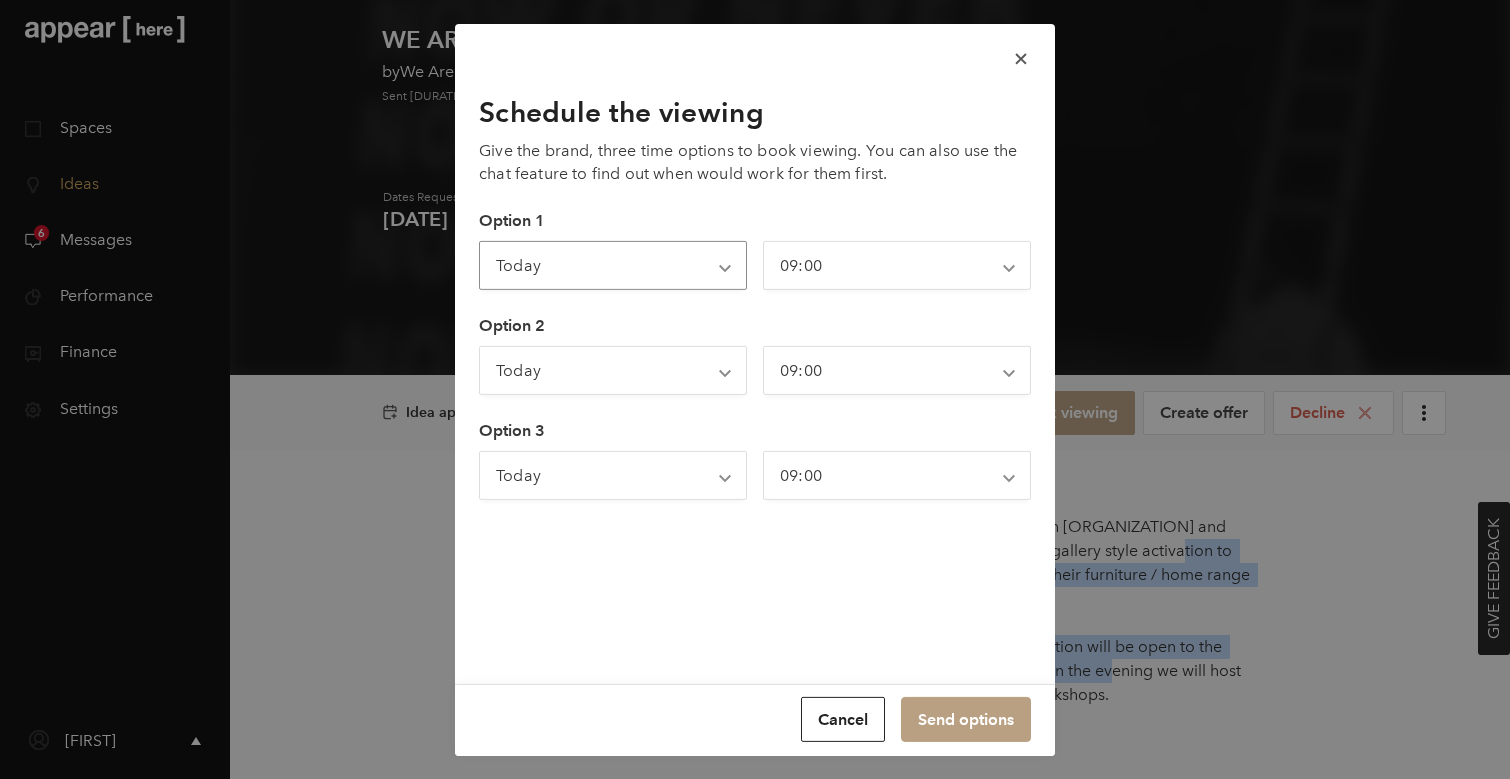 click on "Today Tomorrow Thursday Friday Saturday Sunday Monday Next Tuesday Next Wednesday Next Thursday" at bounding box center (613, 265) 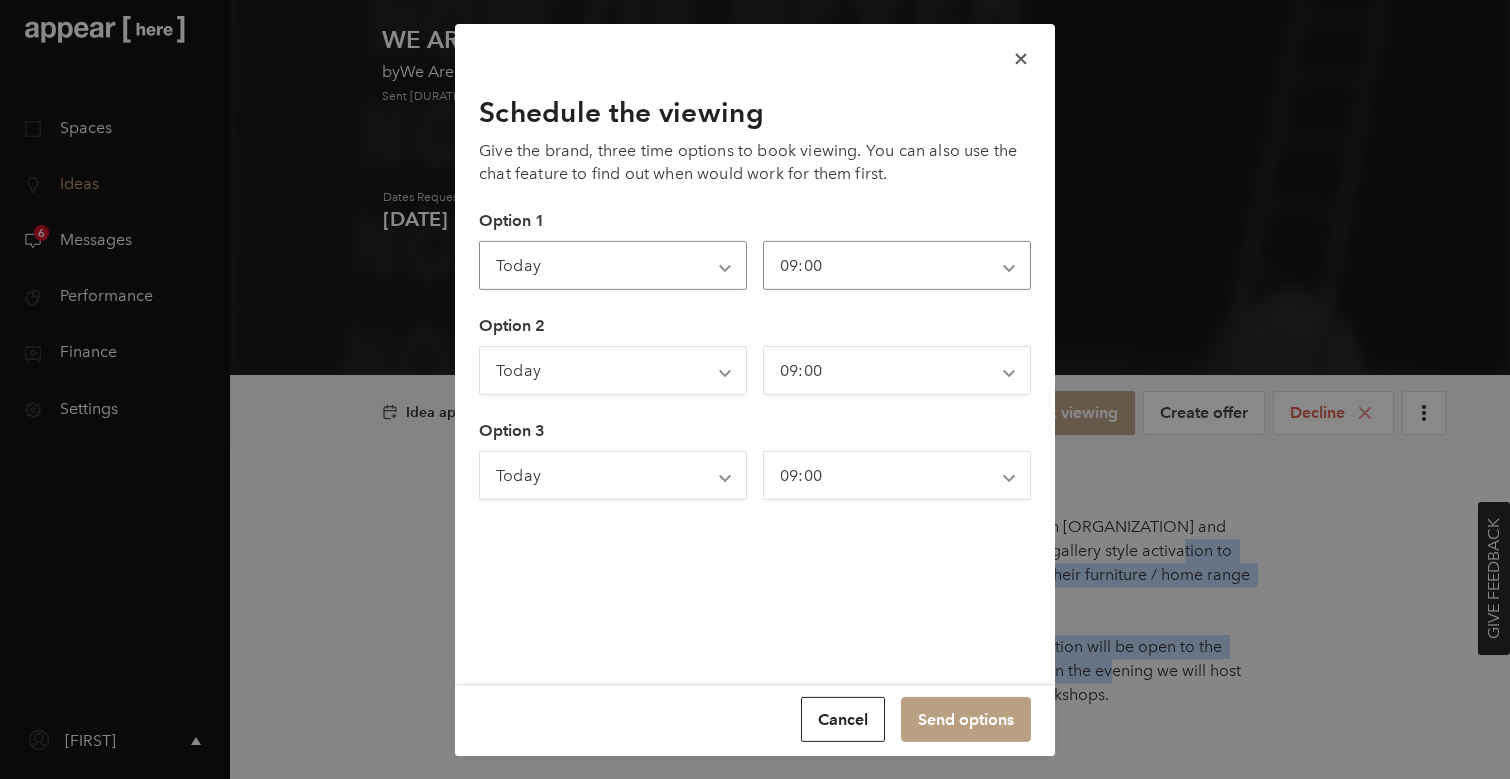 click on "09:00 09:30 10:00 10:30 11:00 11:30 12:00 12:30 13:00 13:30 14:00 14:30 15:00 15:30 16:00 16:30 17:00 17:30 18:00 18:30 19:00 19:30 20:00 20:30" at bounding box center (897, 265) 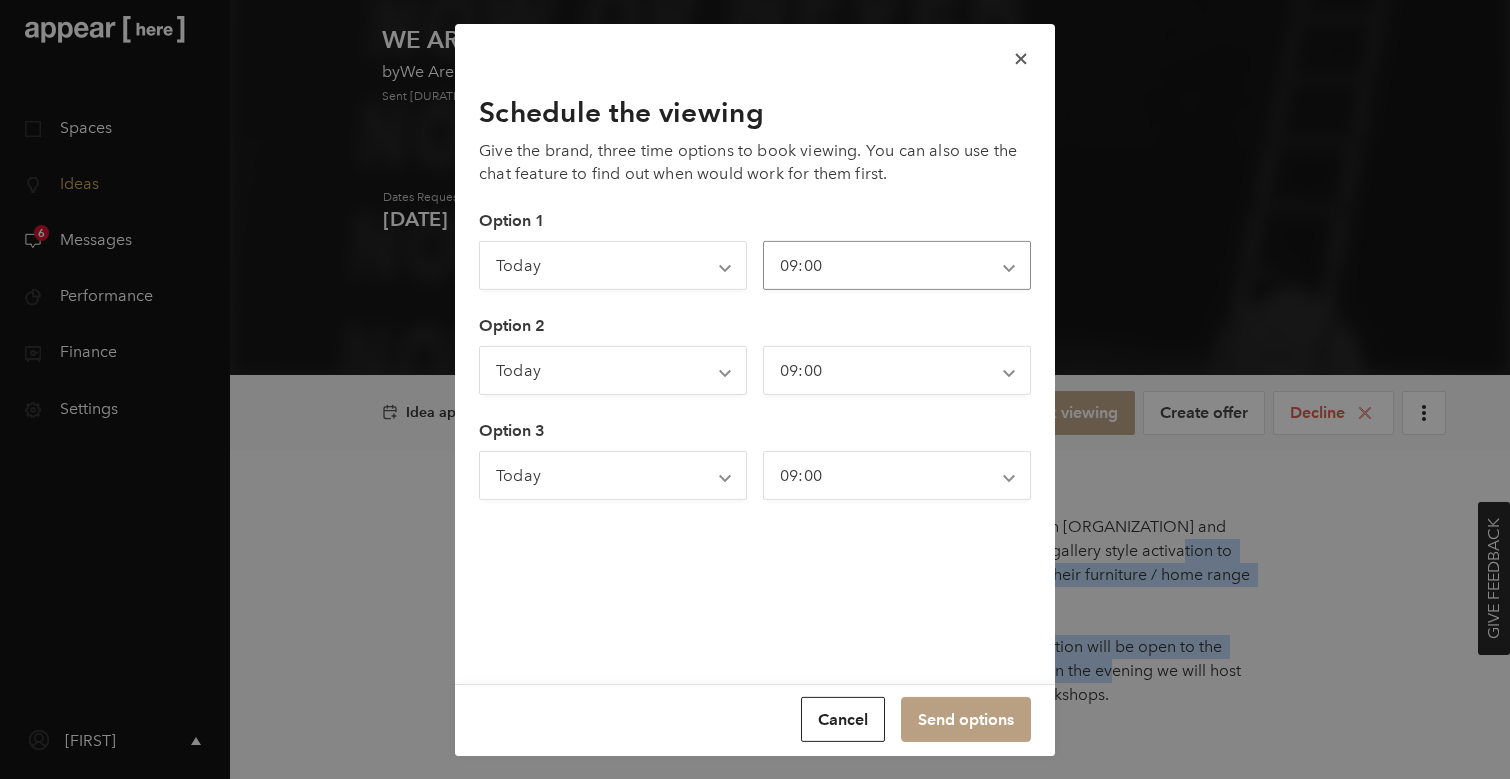 click on "09:00 09:30 10:00 10:30 11:00 11:30 12:00 12:30 13:00 13:30 14:00 14:30 15:00 15:30 16:00 16:30 17:00 17:30 18:00 18:30 19:00 19:30 20:00 20:30" at bounding box center (897, 265) 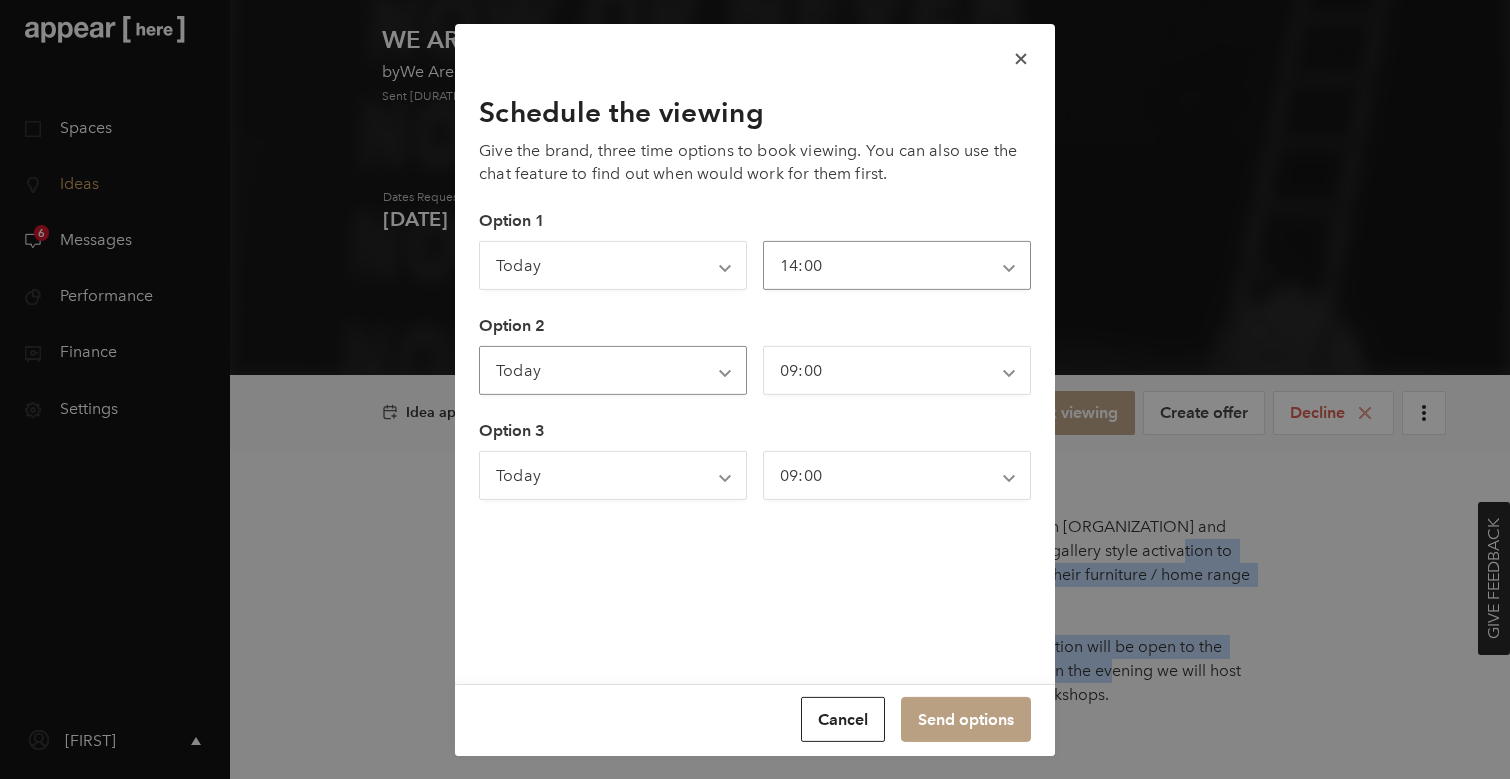 click on "Today Tomorrow Thursday Friday Saturday Sunday Monday Next Tuesday Next Wednesday Next Thursday" at bounding box center (613, 370) 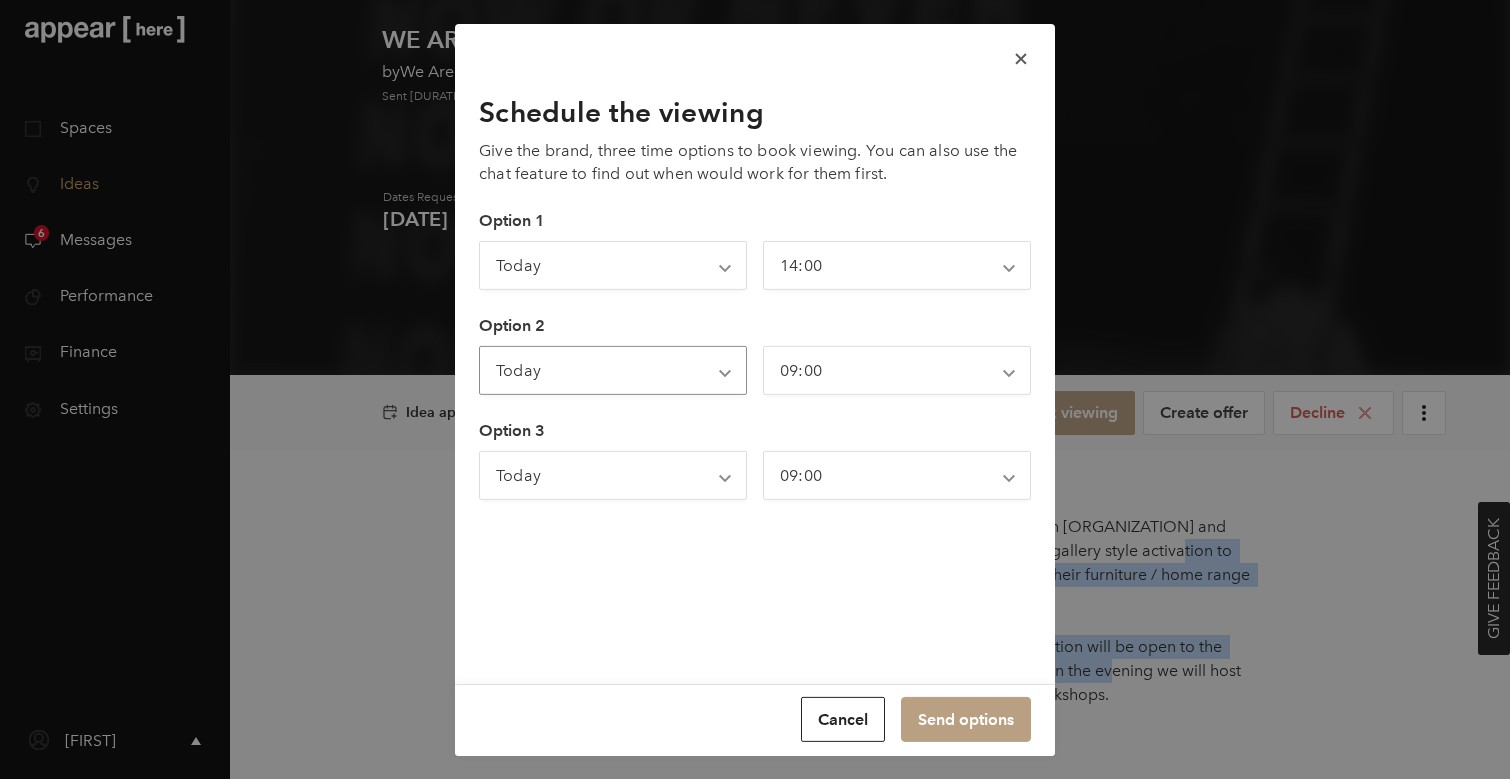 select on "2025-07-09" 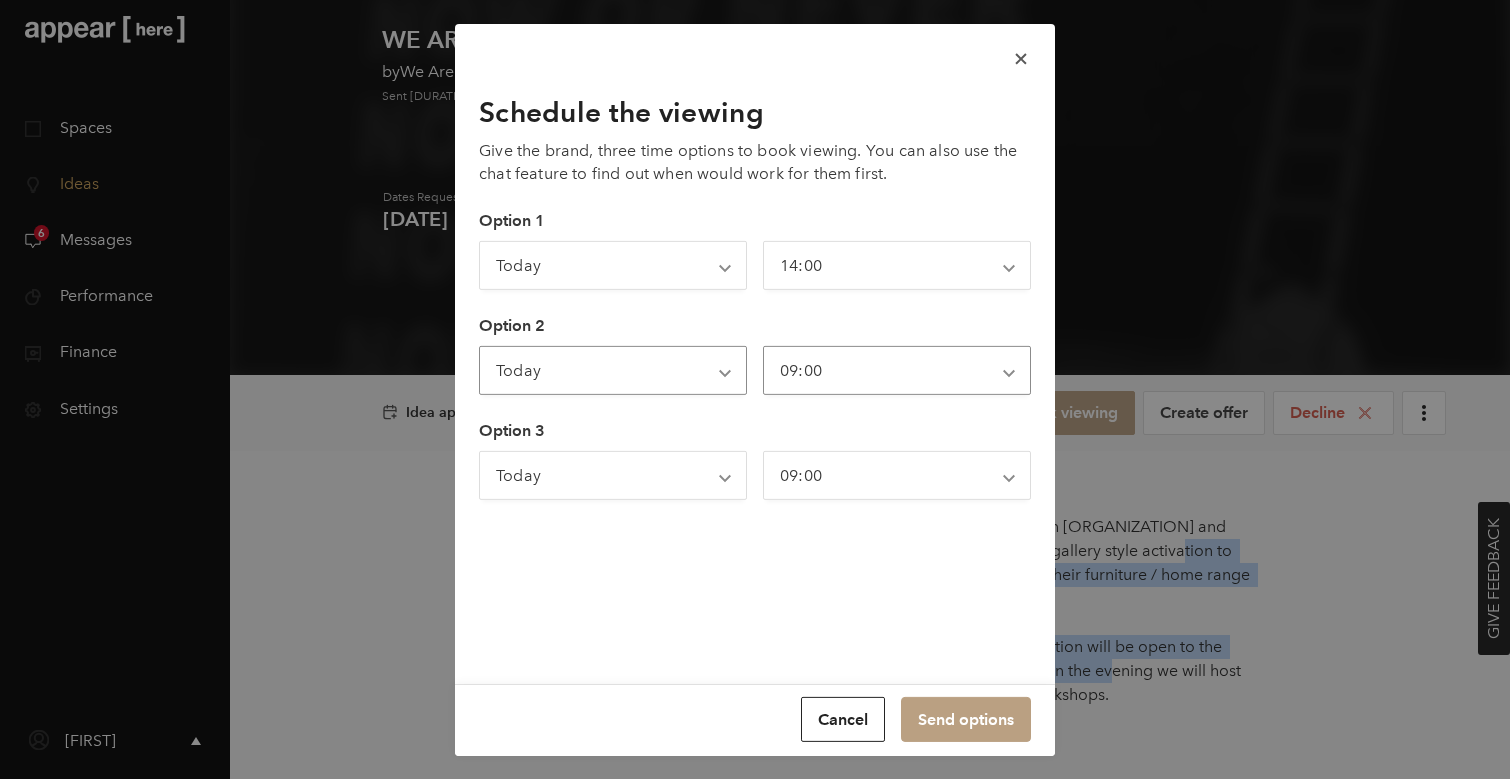 click on "09:00 09:30 10:00 10:30 11:00 11:30 12:00 12:30 13:00 13:30 14:00 14:30 15:00 15:30 16:00 16:30 17:00 17:30 18:00 18:30 19:00 19:30 20:00 20:30" at bounding box center [897, 370] 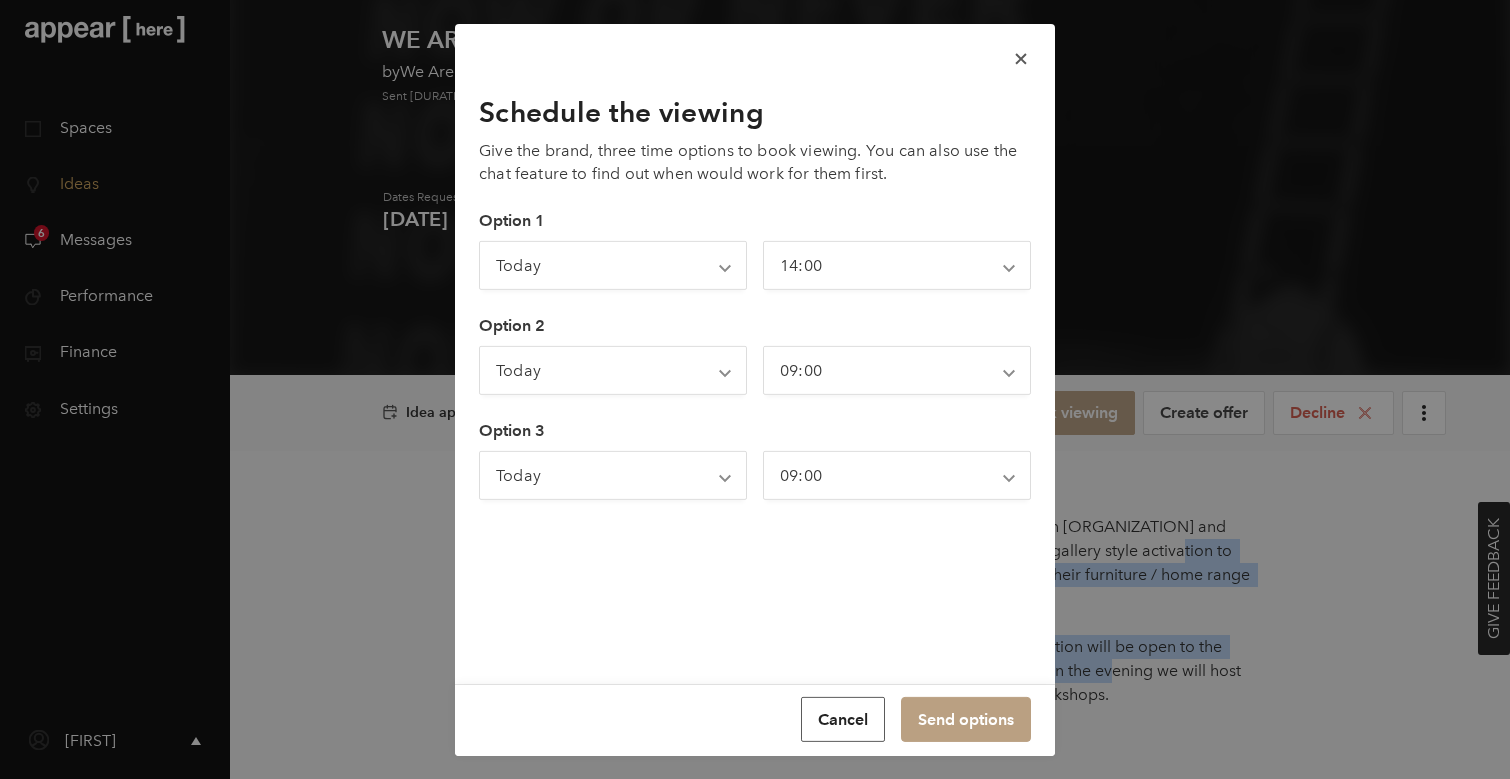click on "Cancel" at bounding box center (843, 719) 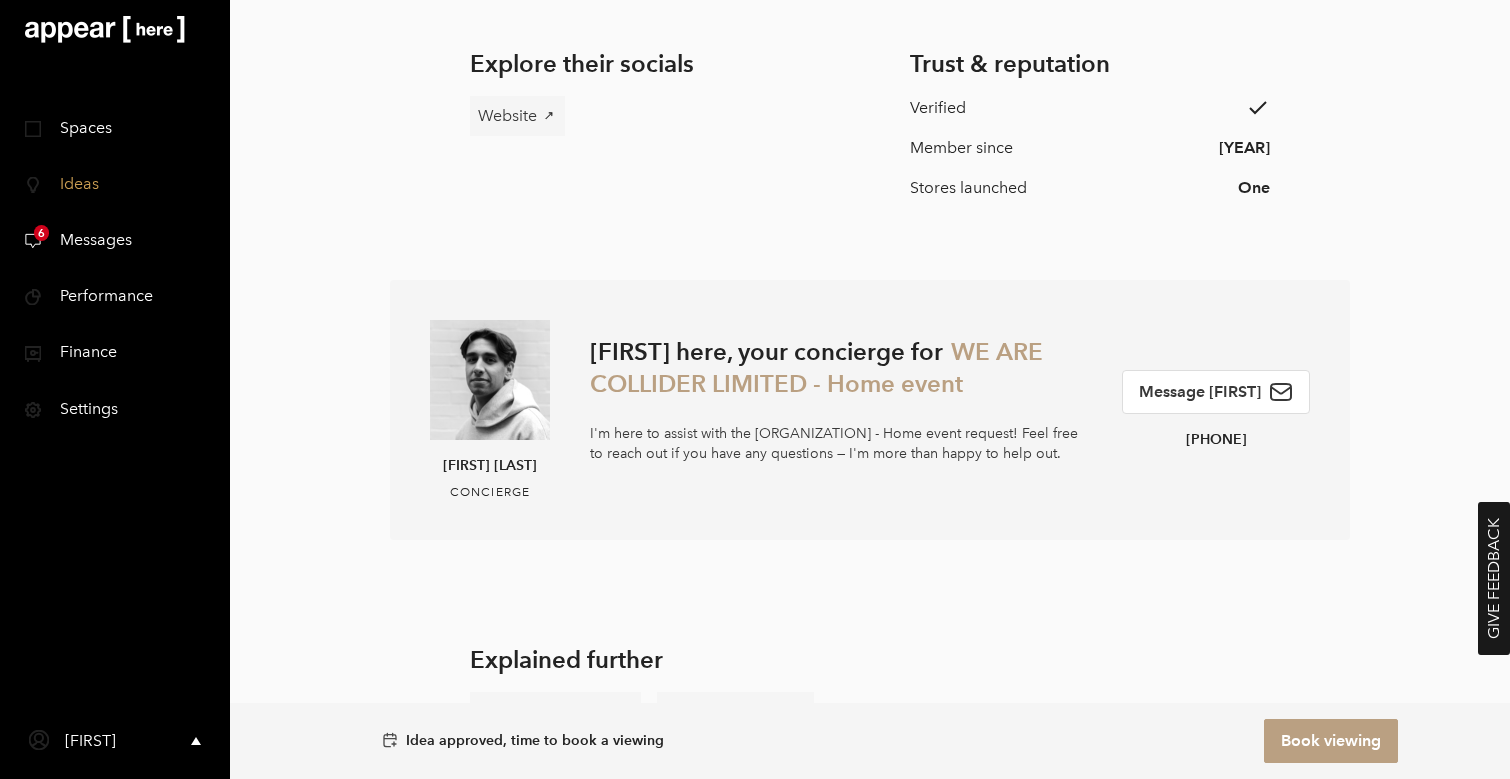 scroll, scrollTop: 978, scrollLeft: 0, axis: vertical 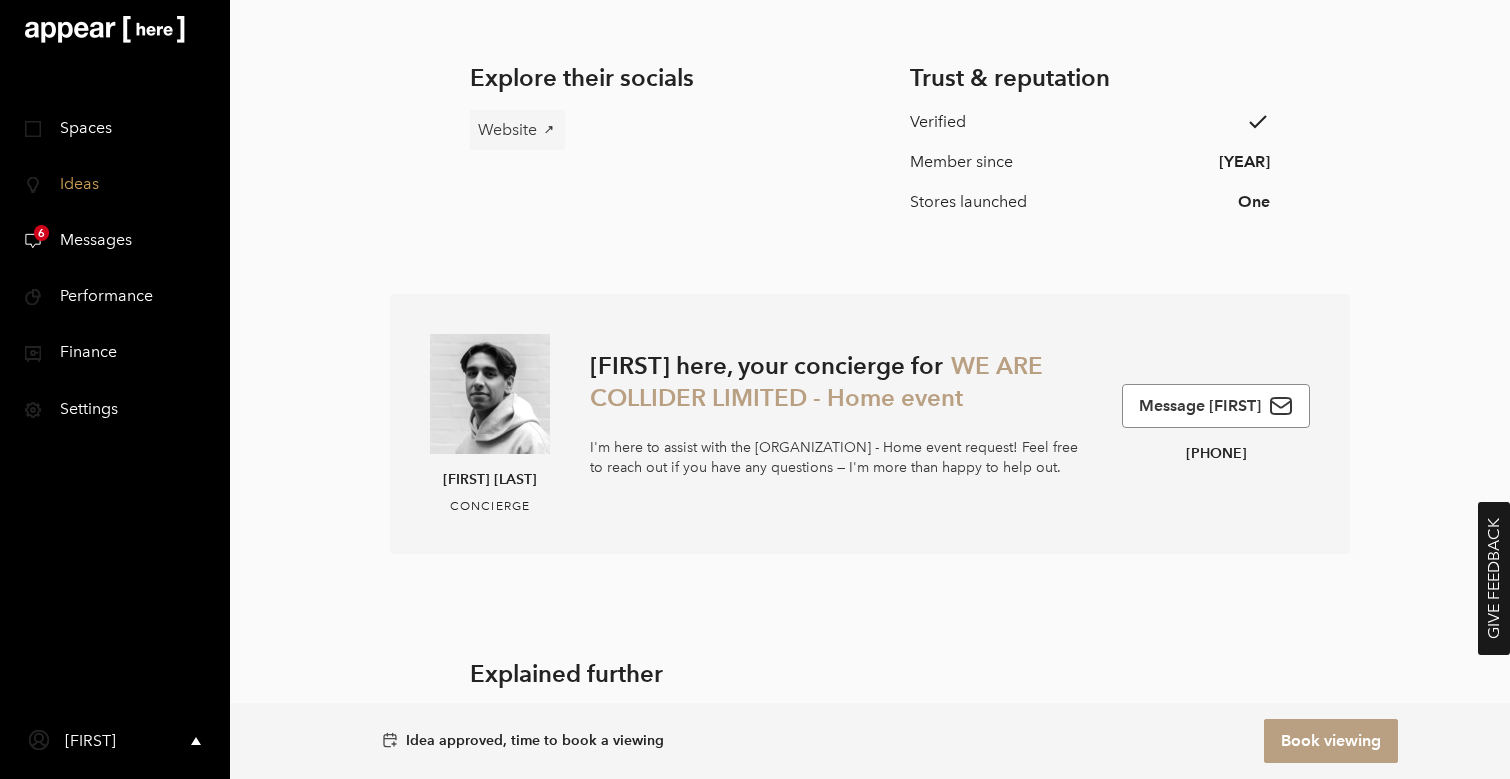 click on "Message Zain" at bounding box center (1216, 406) 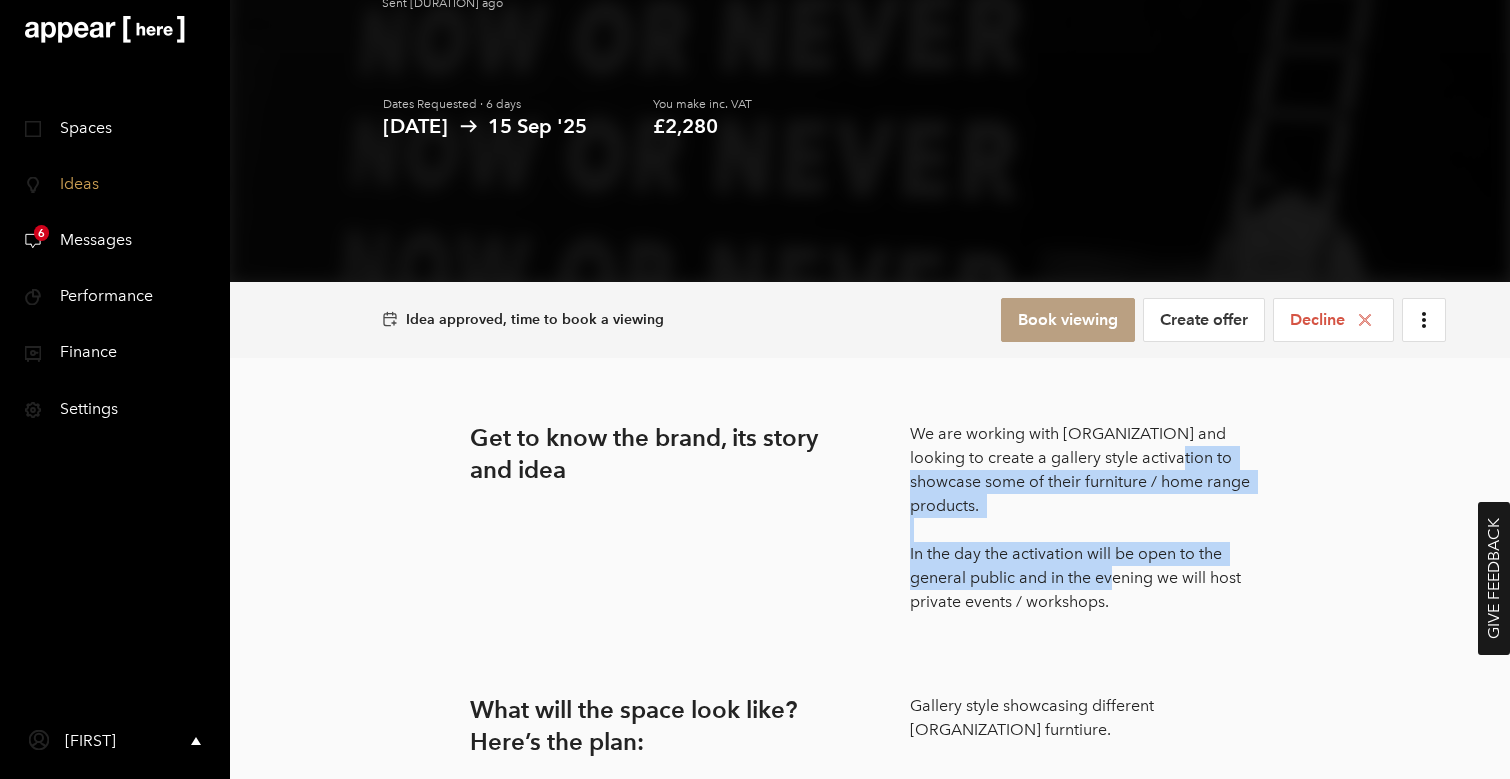 scroll, scrollTop: 230, scrollLeft: 0, axis: vertical 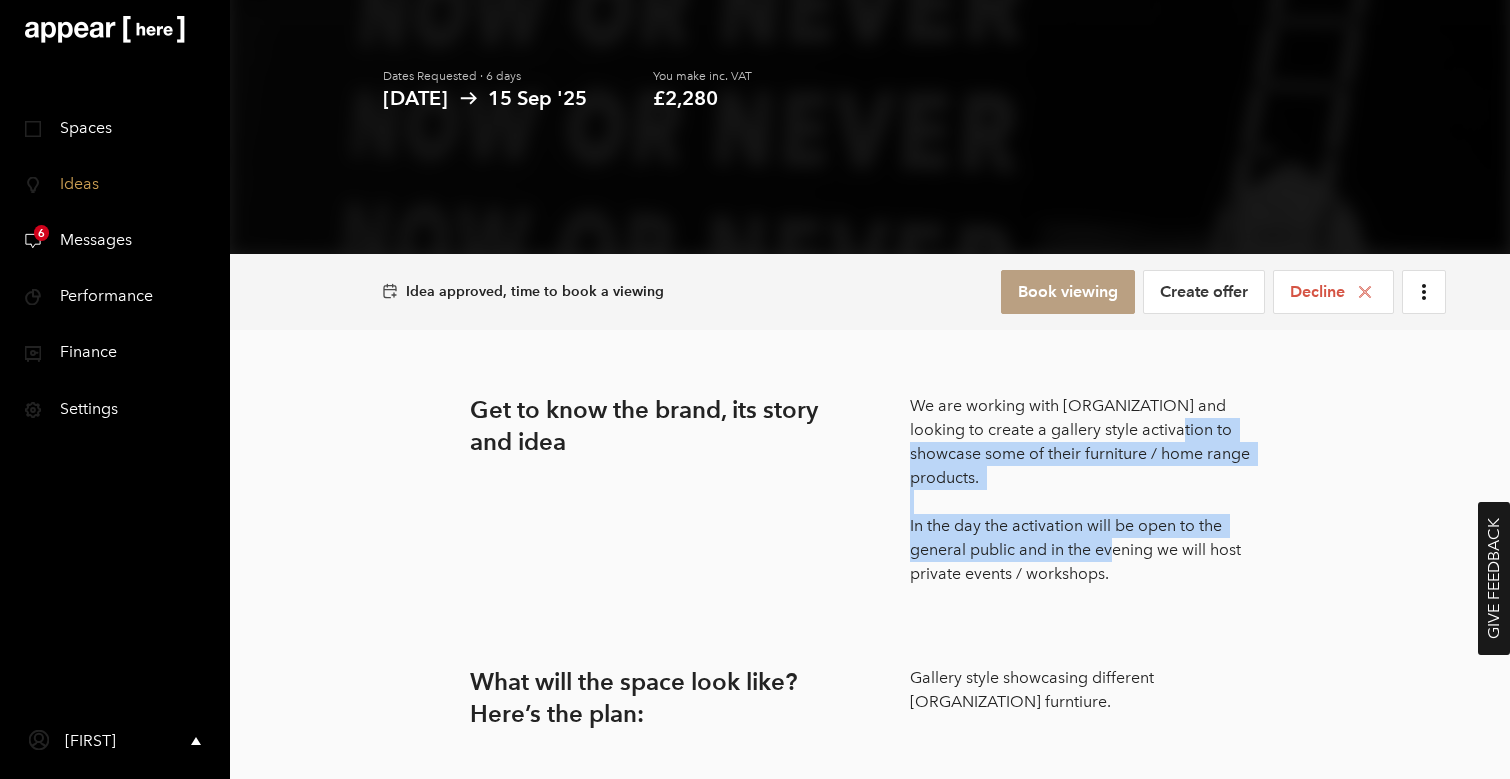 click on "We are working with John Lewis and looking to create a gallery style activation to showcase some of their furniture / home range products.
In the day the activation will be open to the general public and in the evening we will host private events / workshops." at bounding box center (1090, 490) 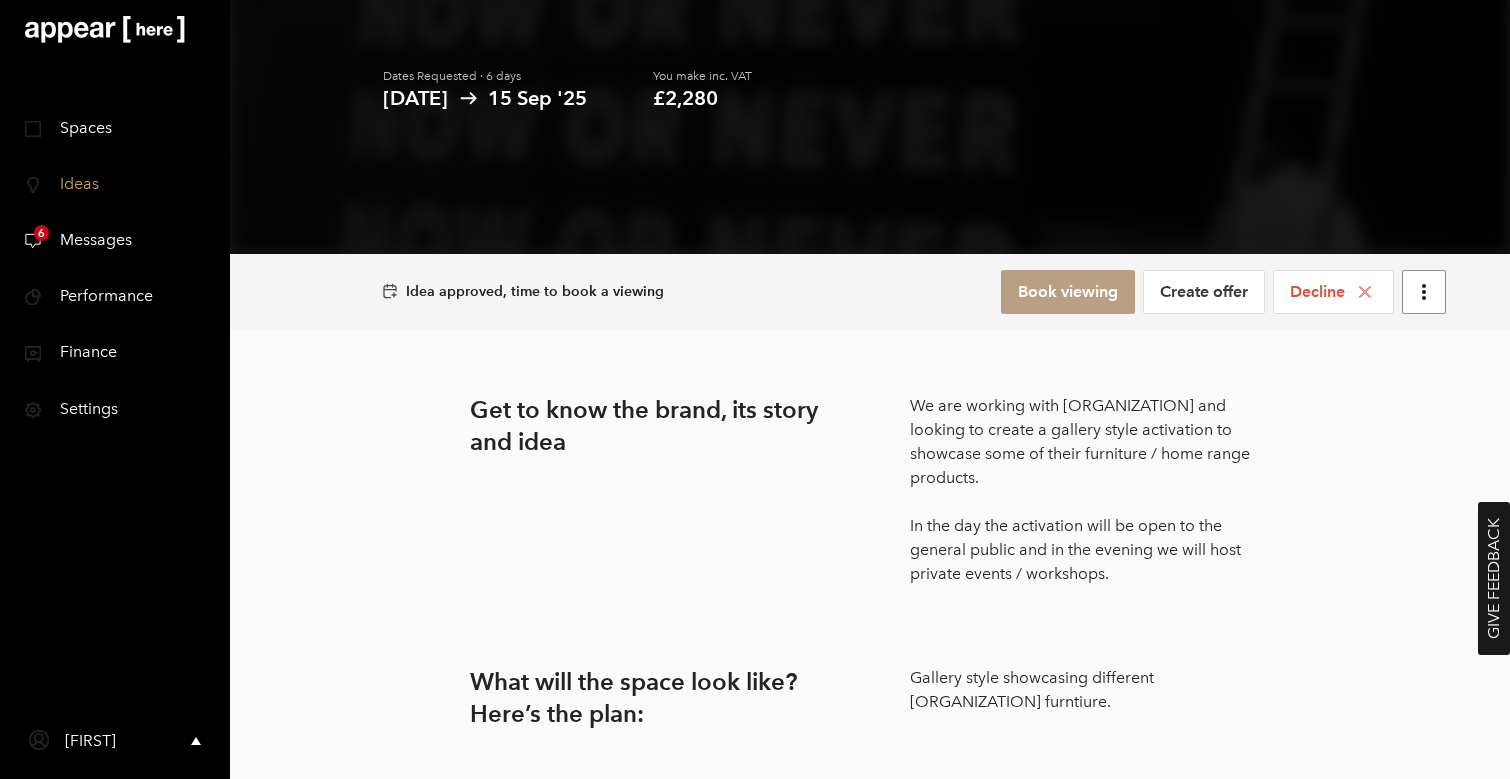 click at bounding box center (1424, 292) 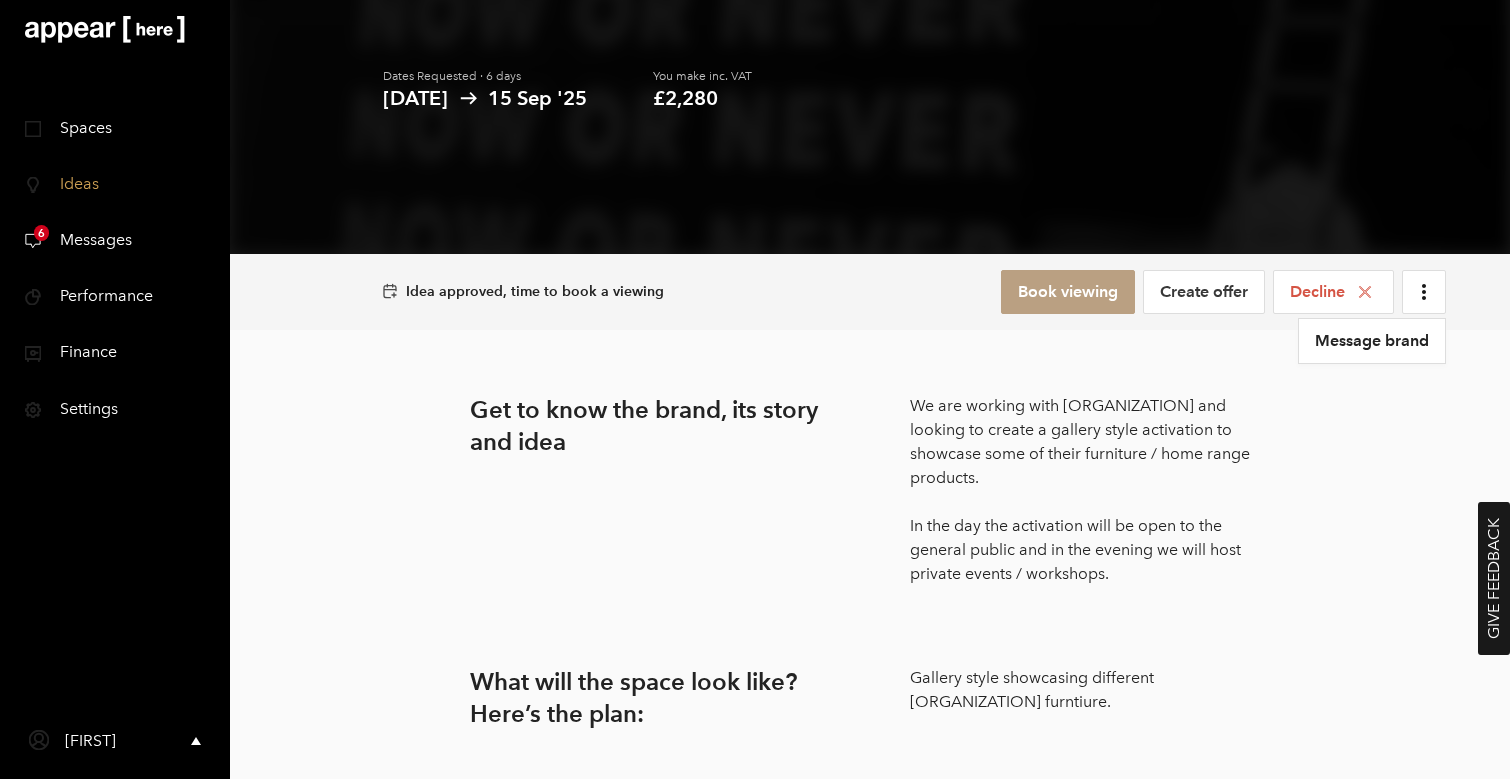 click on "We are working with John Lewis and looking to create a gallery style activation to showcase some of their furniture / home range products.
In the day the activation will be open to the general public and in the evening we will host private events / workshops." at bounding box center (1090, 490) 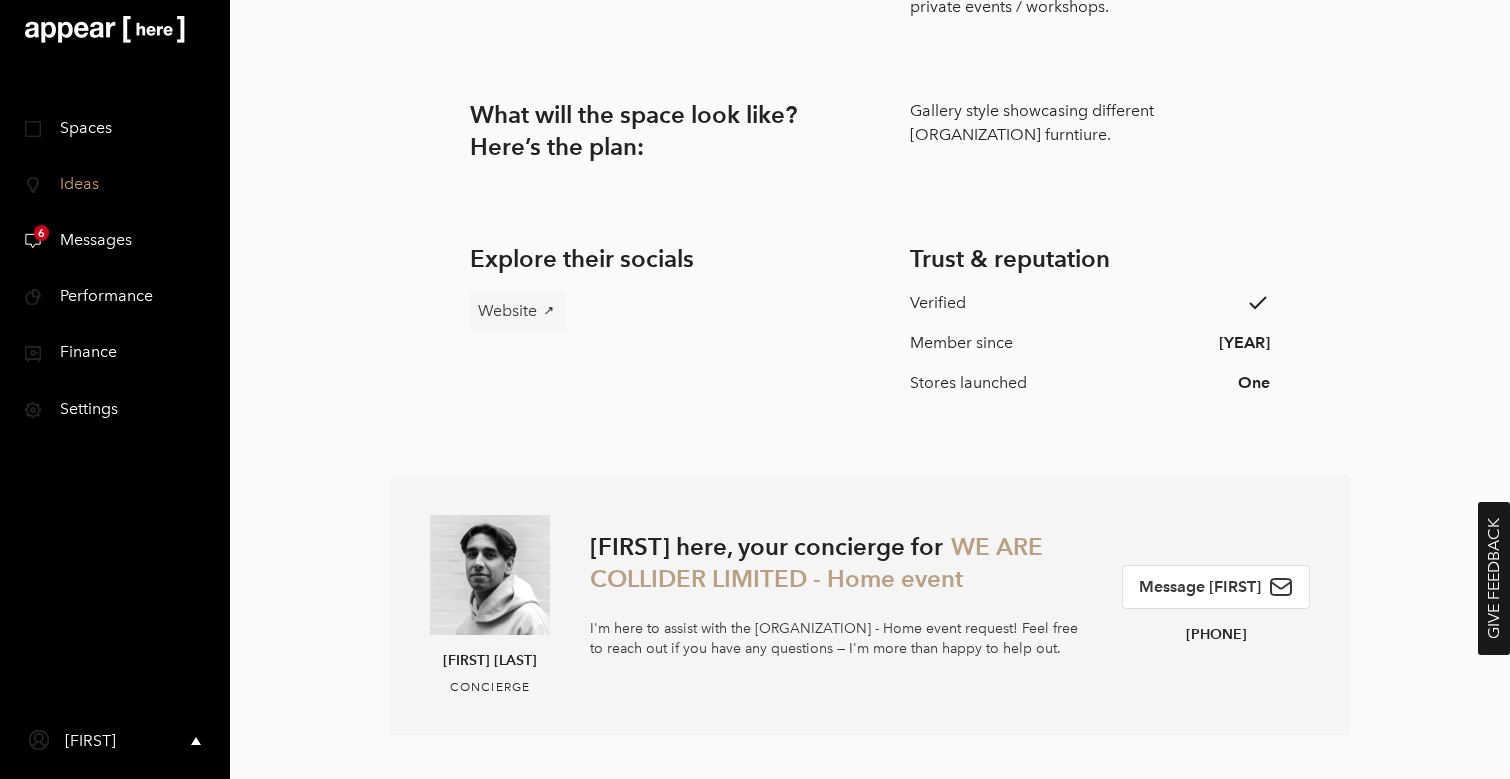 scroll, scrollTop: 1012, scrollLeft: 0, axis: vertical 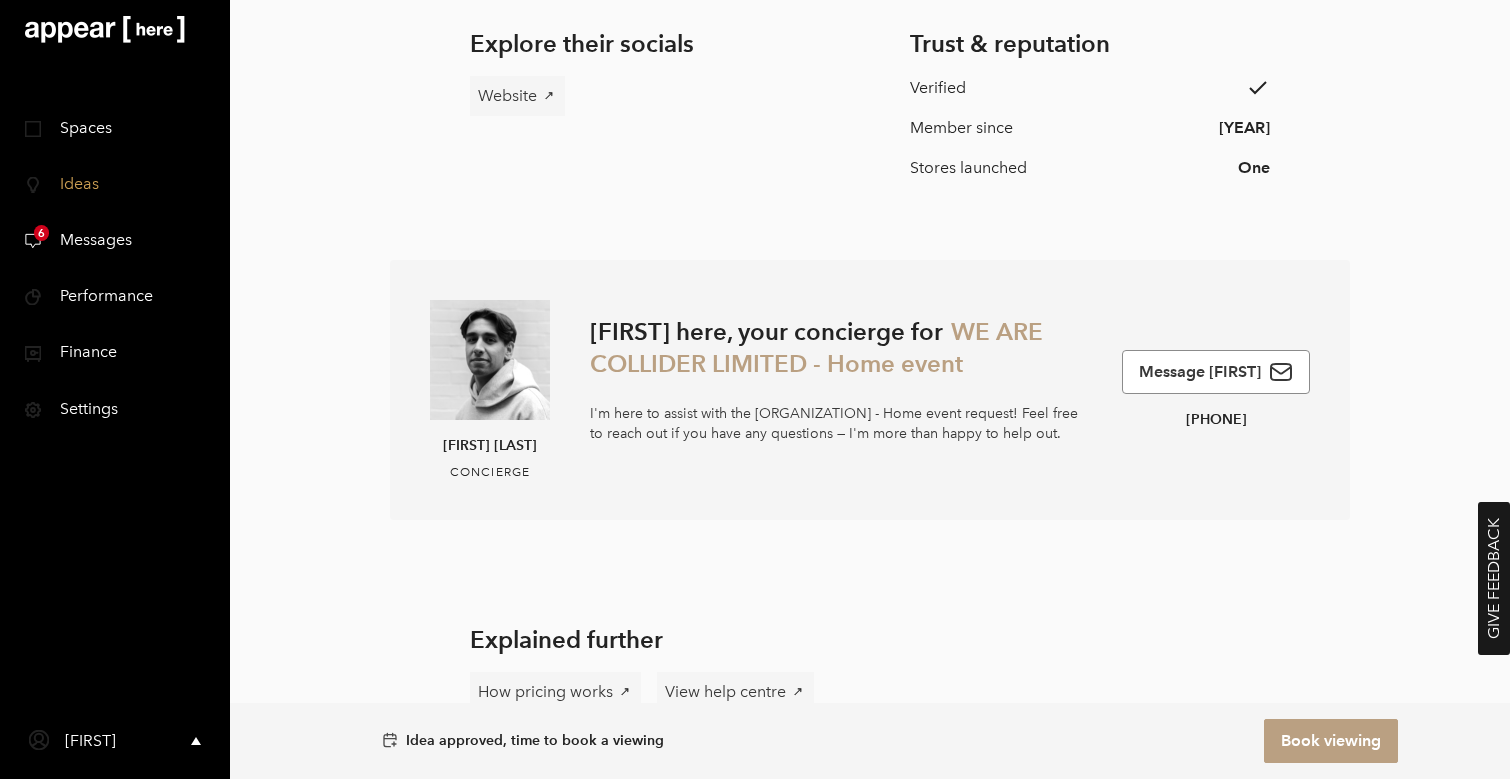 click on "Message Zain" at bounding box center (1216, 372) 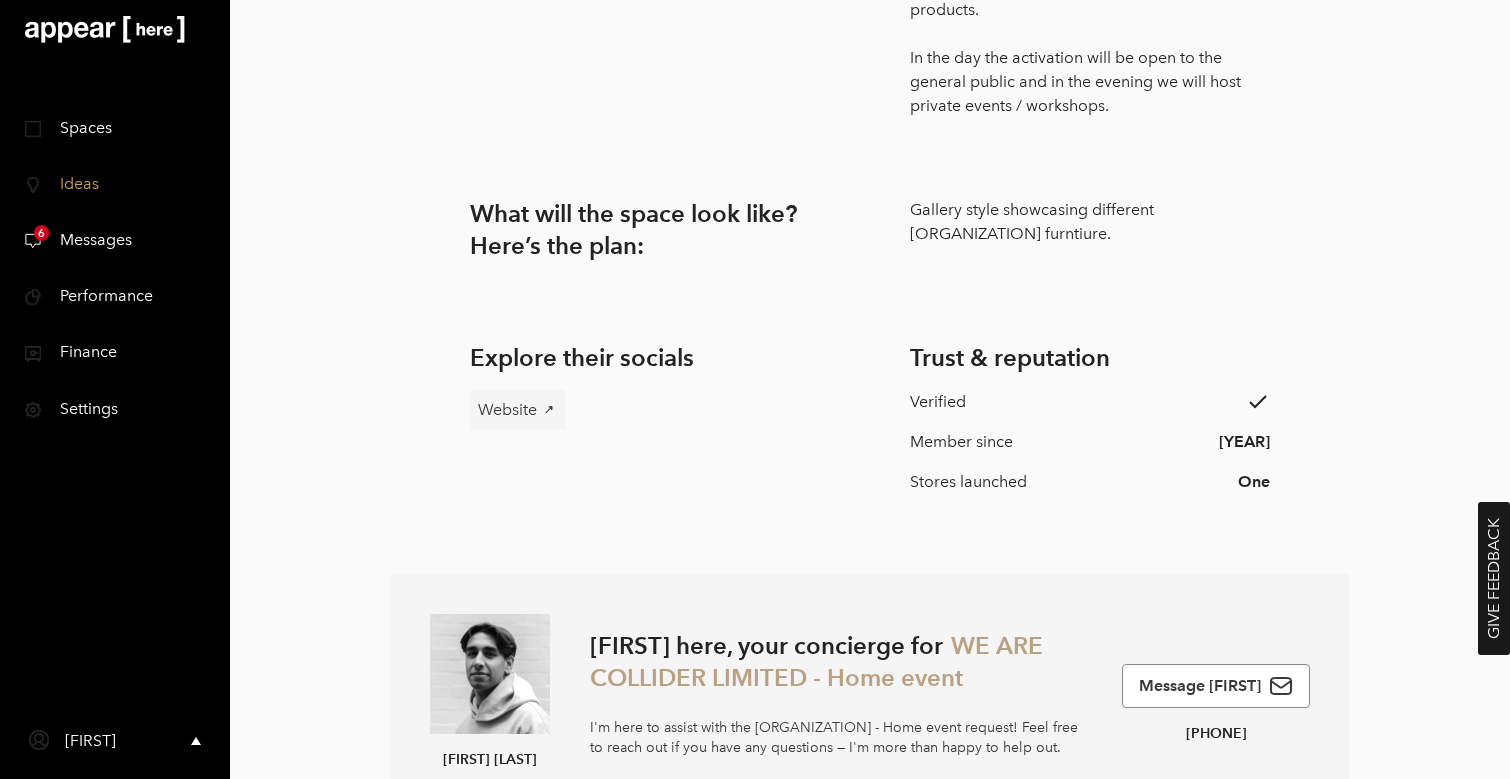 scroll, scrollTop: 0, scrollLeft: 0, axis: both 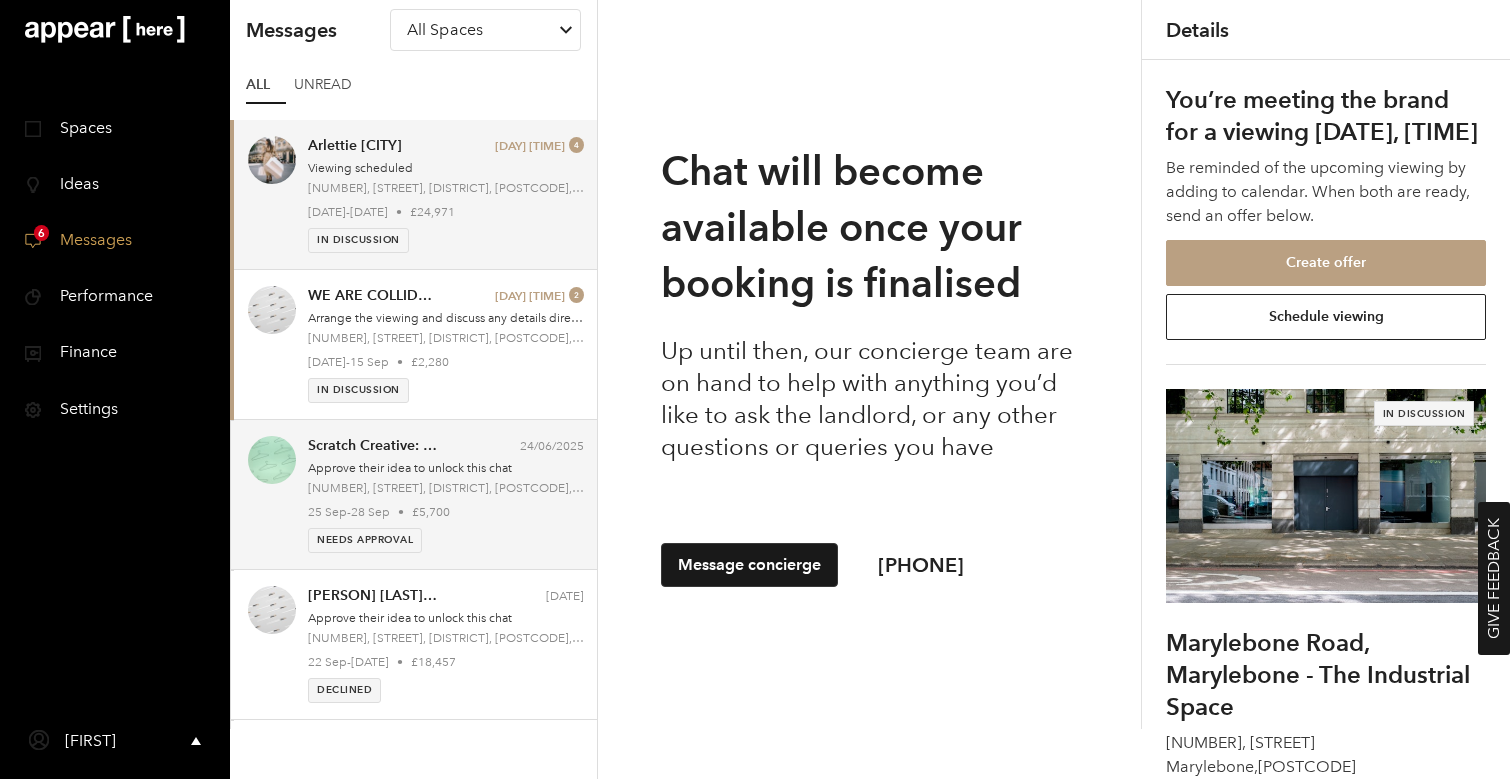 click on "Needs Approval" at bounding box center [446, 540] 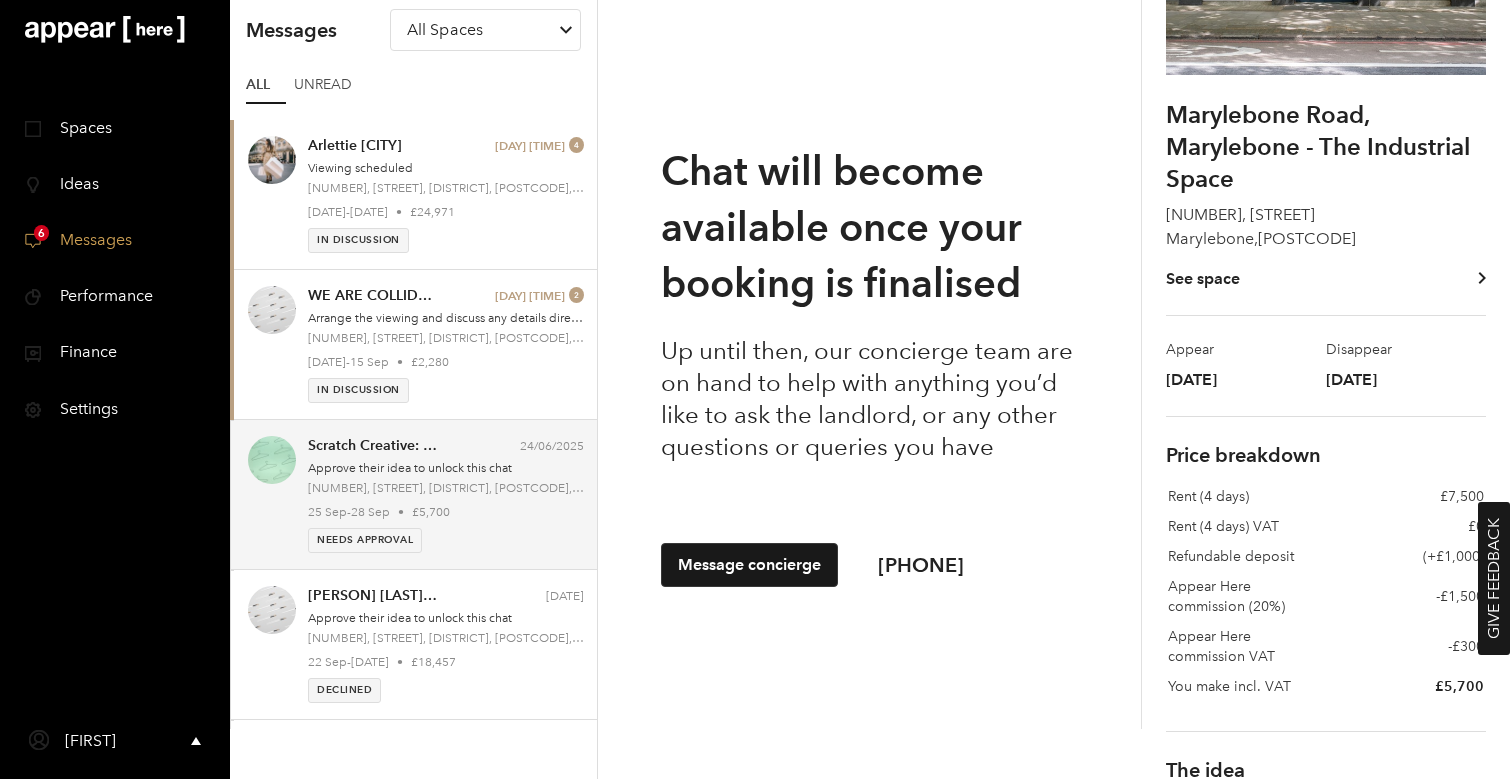 scroll, scrollTop: 0, scrollLeft: 0, axis: both 